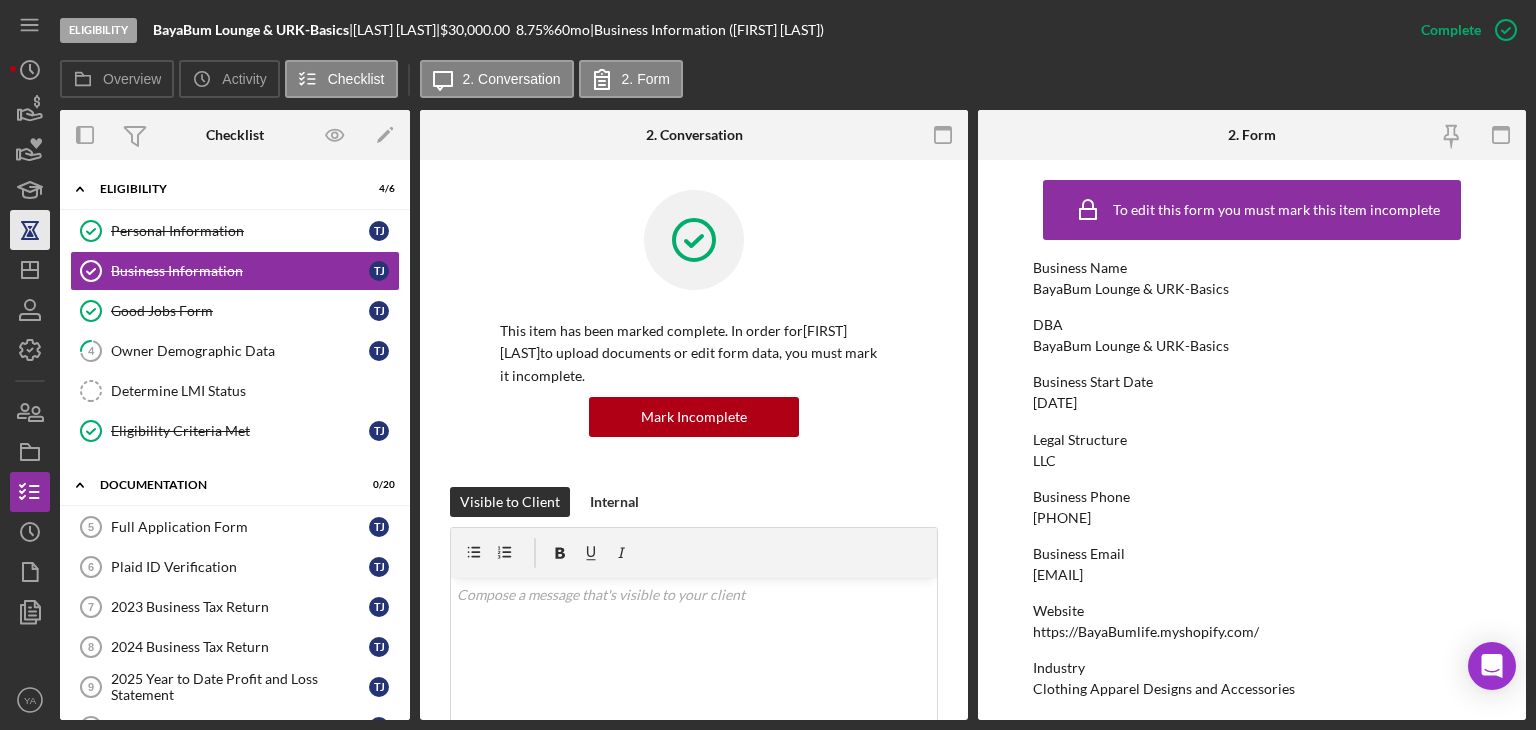 scroll, scrollTop: 0, scrollLeft: 0, axis: both 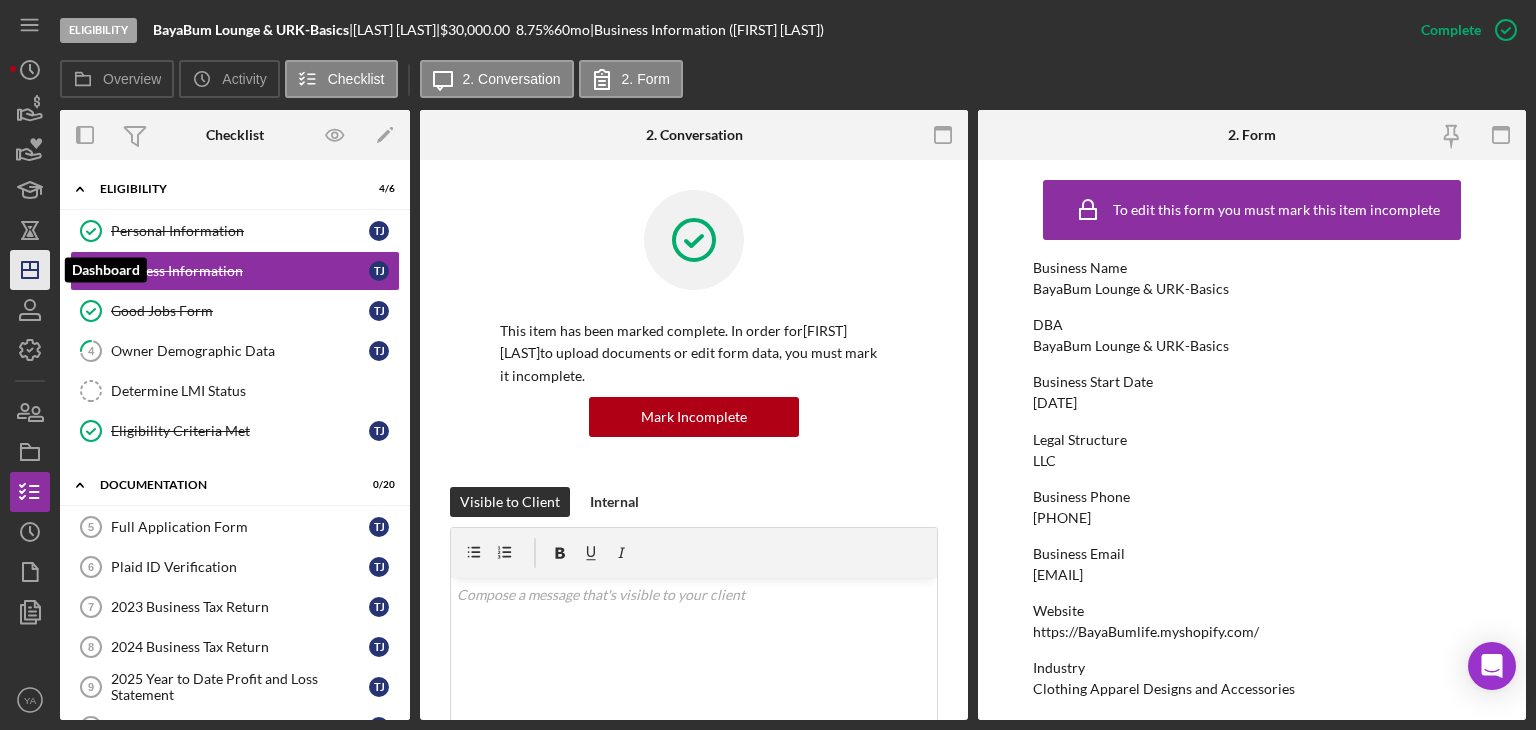 click on "Icon/Dashboard" 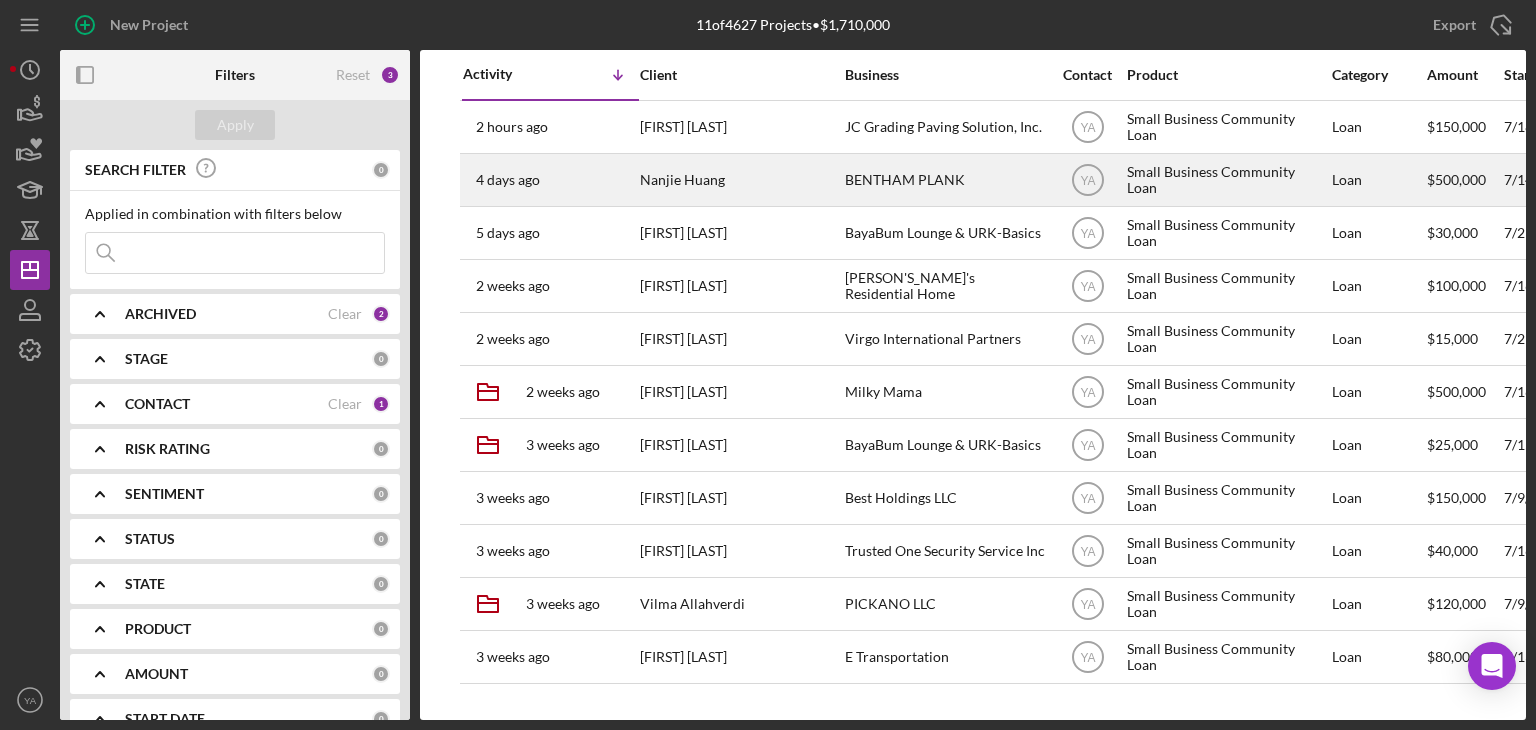 click on "BENTHAM PLANK" at bounding box center (945, 180) 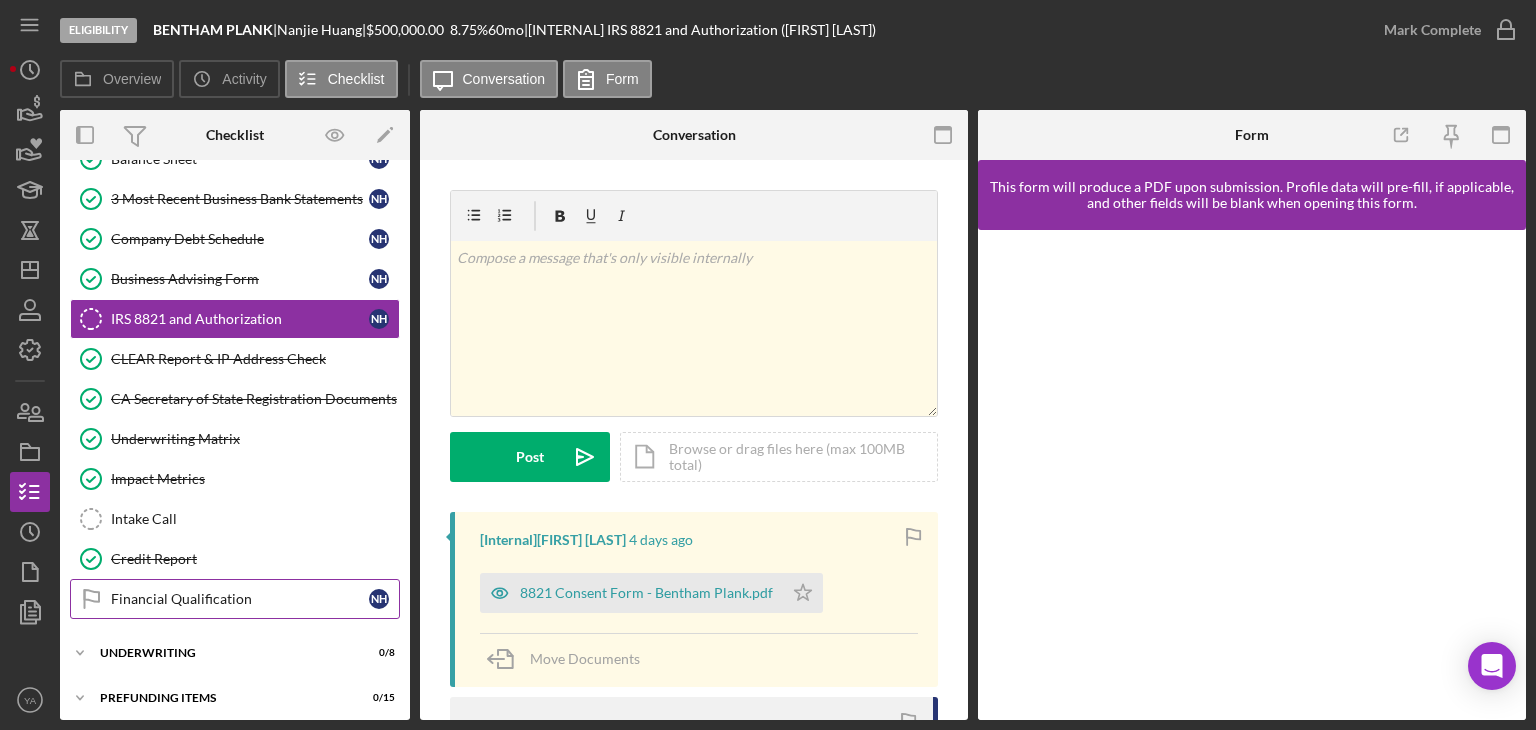 click on "Financial Qualification" at bounding box center (240, 599) 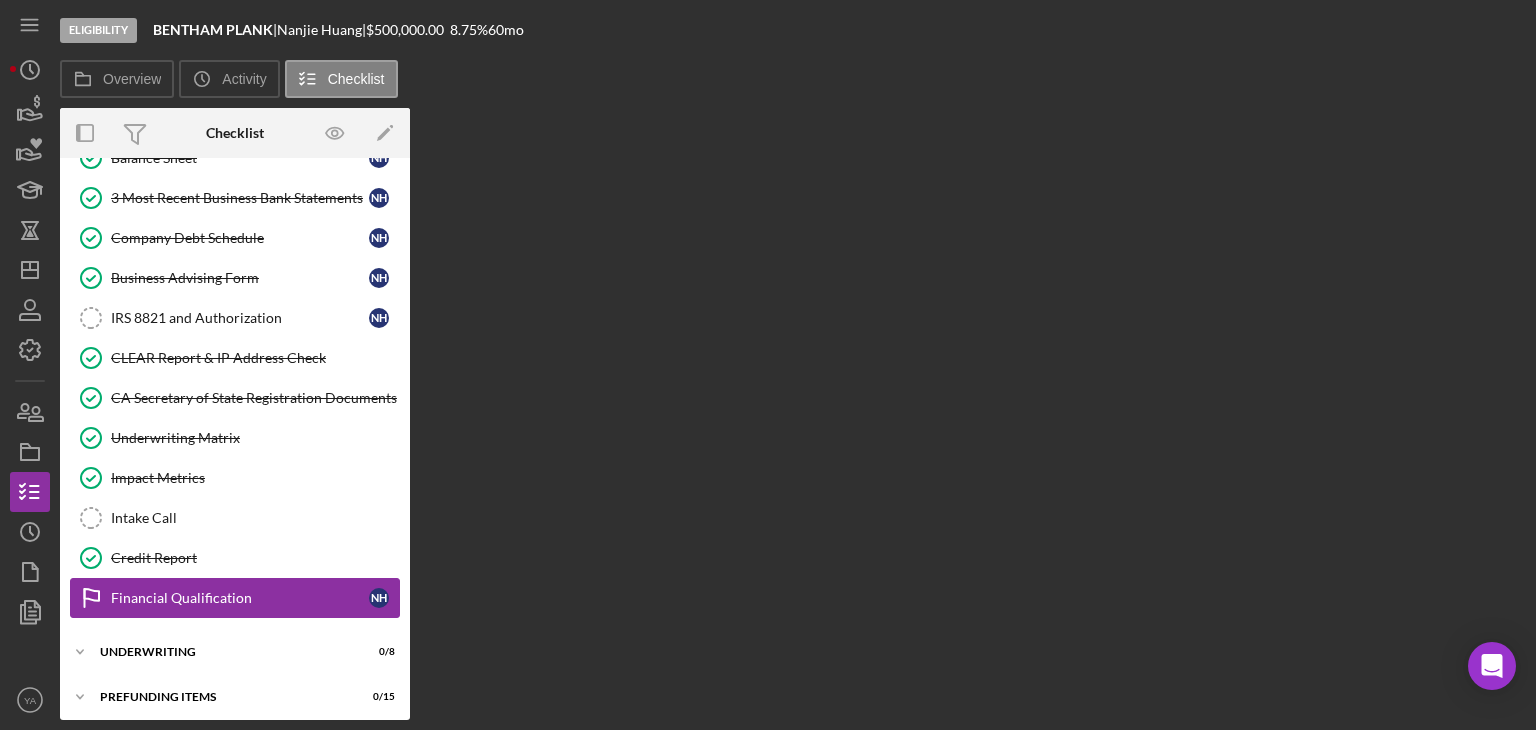 scroll, scrollTop: 437, scrollLeft: 0, axis: vertical 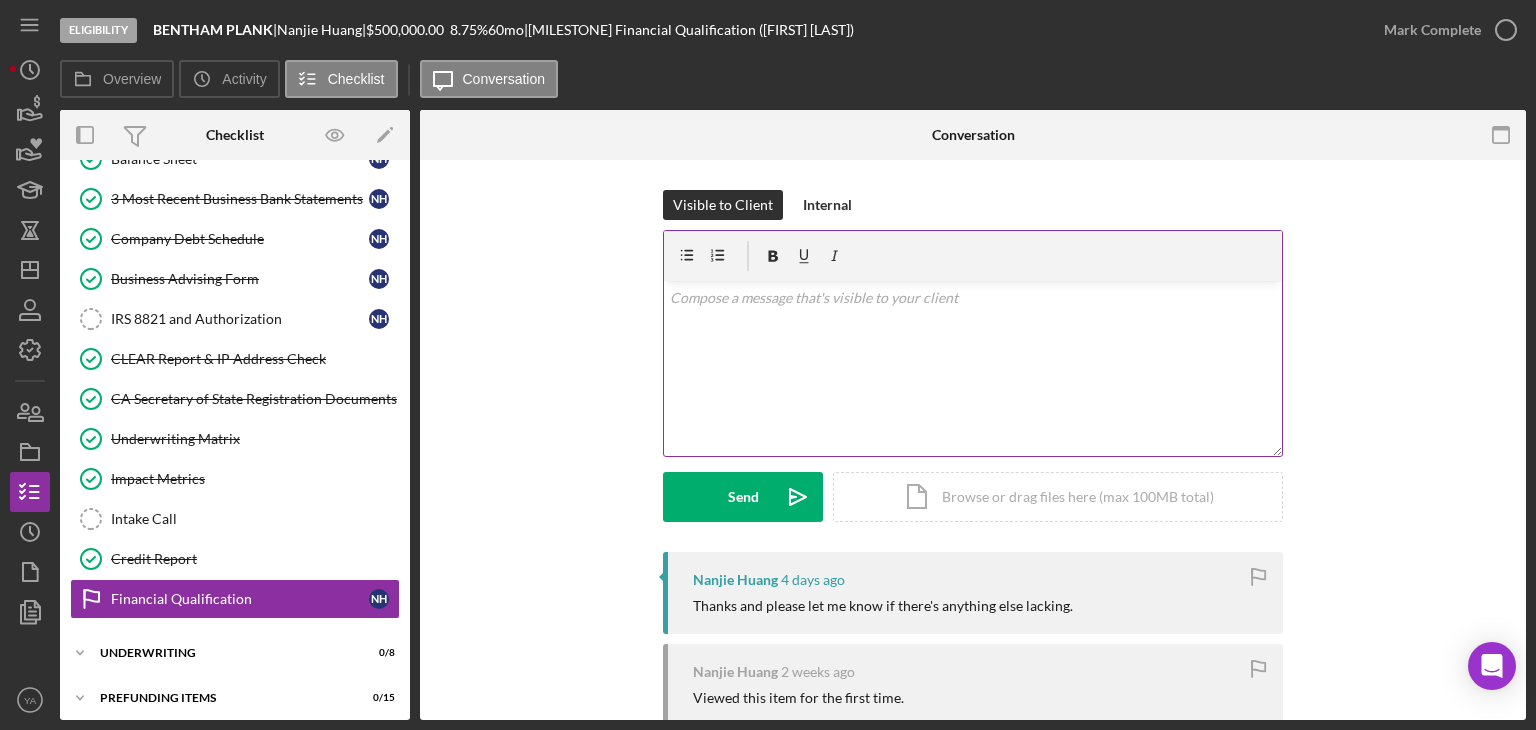 click on "v Color teal Color pink Remove color Add row above Add row below Add column before Add column after Merge cells Split cells Remove column Remove row Remove table" at bounding box center (973, 368) 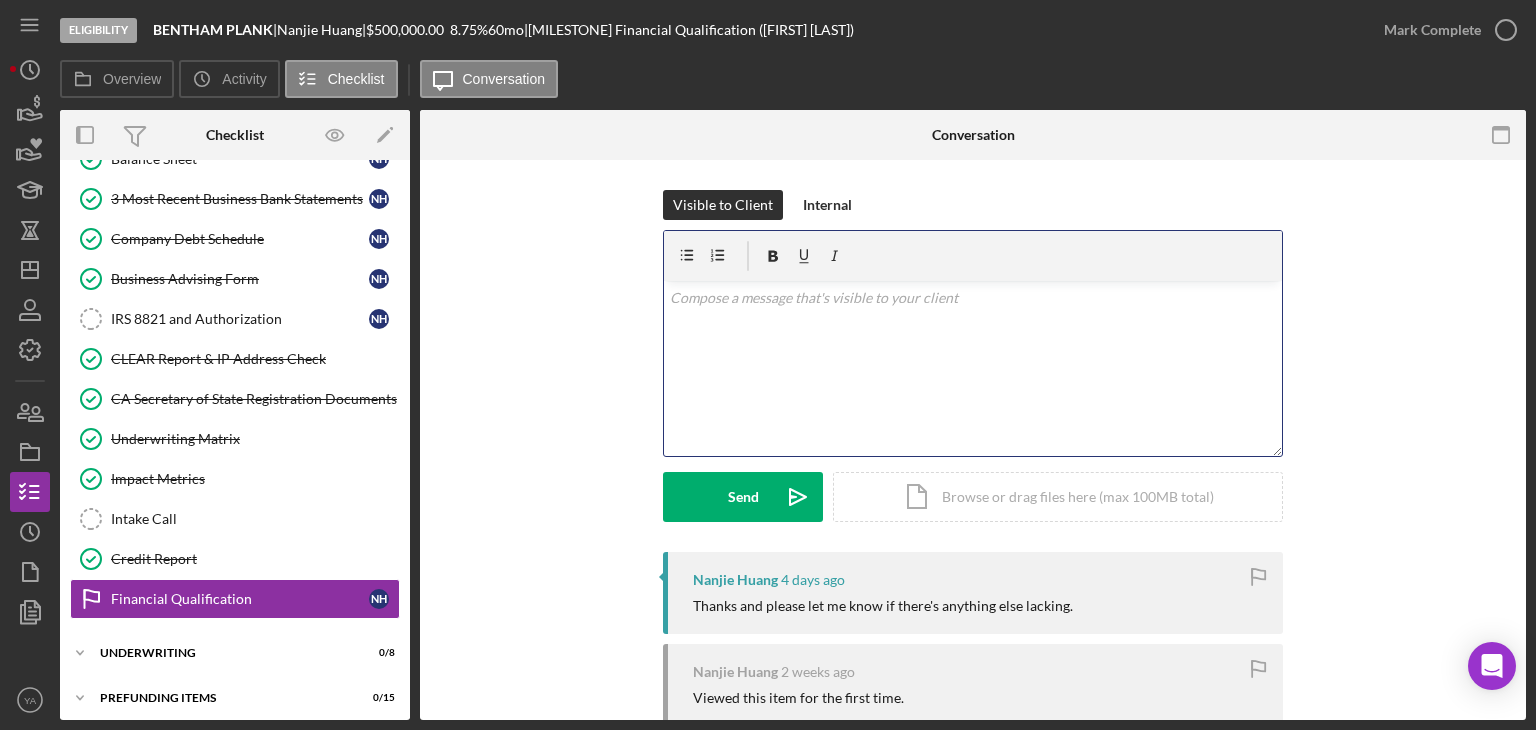 type 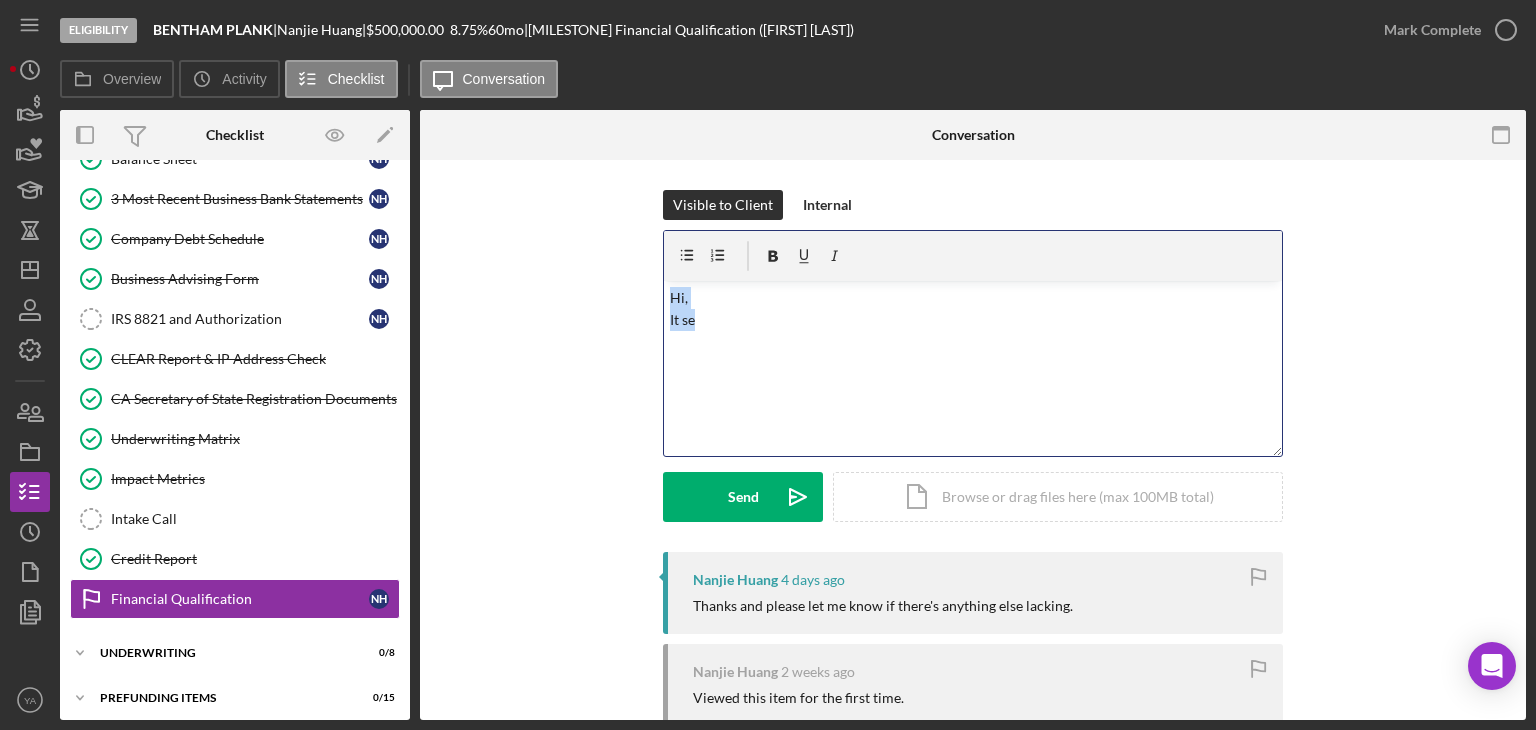 drag, startPoint x: 778, startPoint y: 331, endPoint x: 648, endPoint y: 293, distance: 135.44002 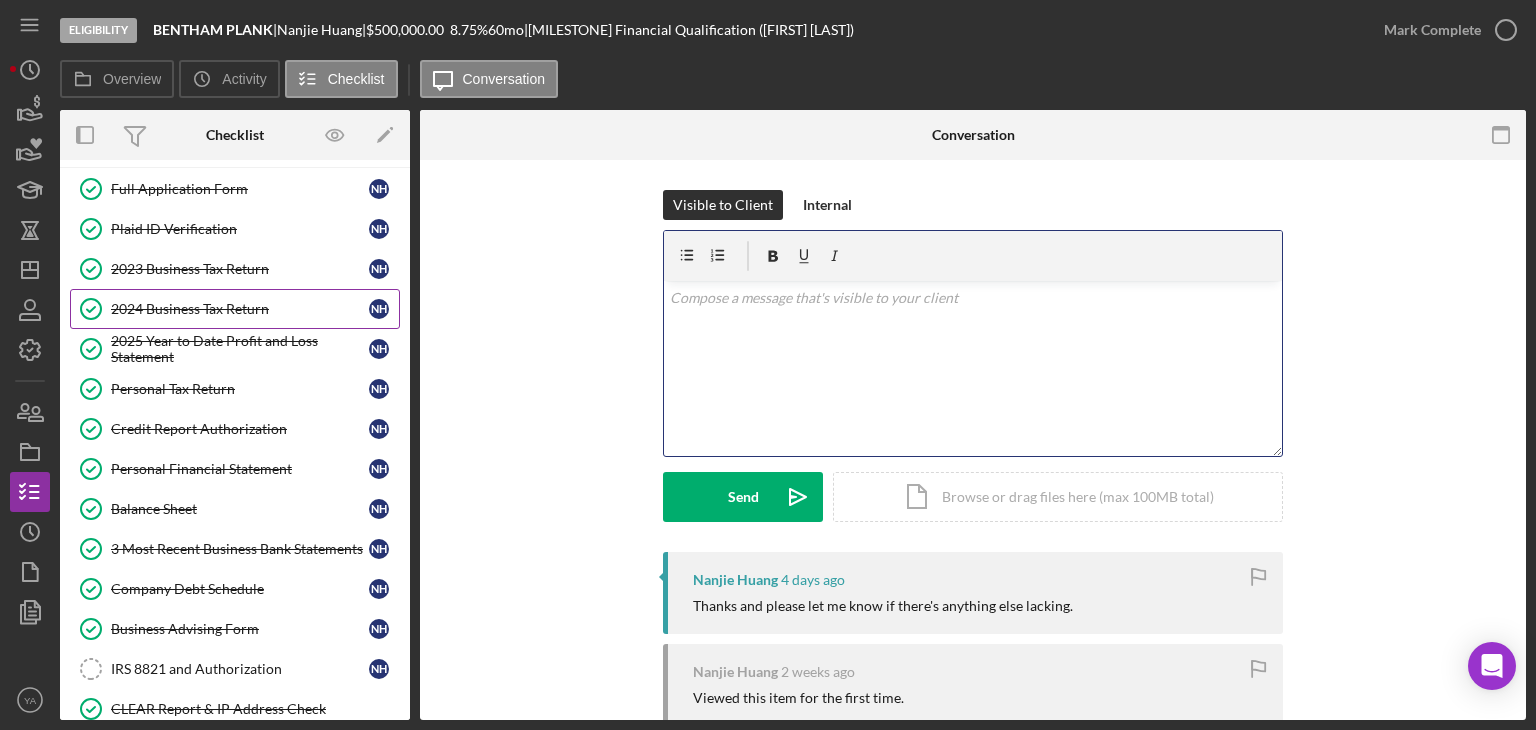 scroll, scrollTop: 0, scrollLeft: 0, axis: both 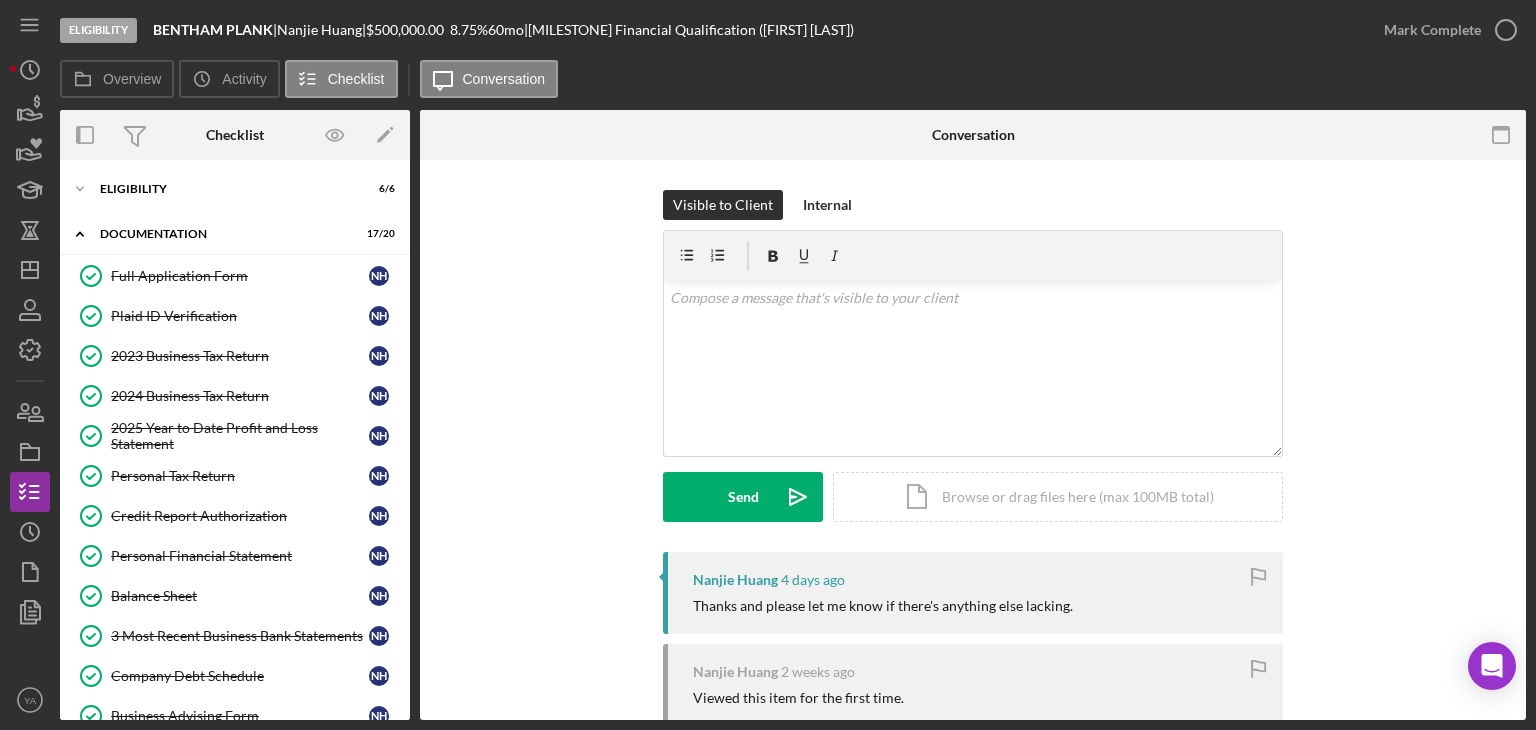 click on "Icon/Expander Eligibility 6 / 6" at bounding box center (235, 190) 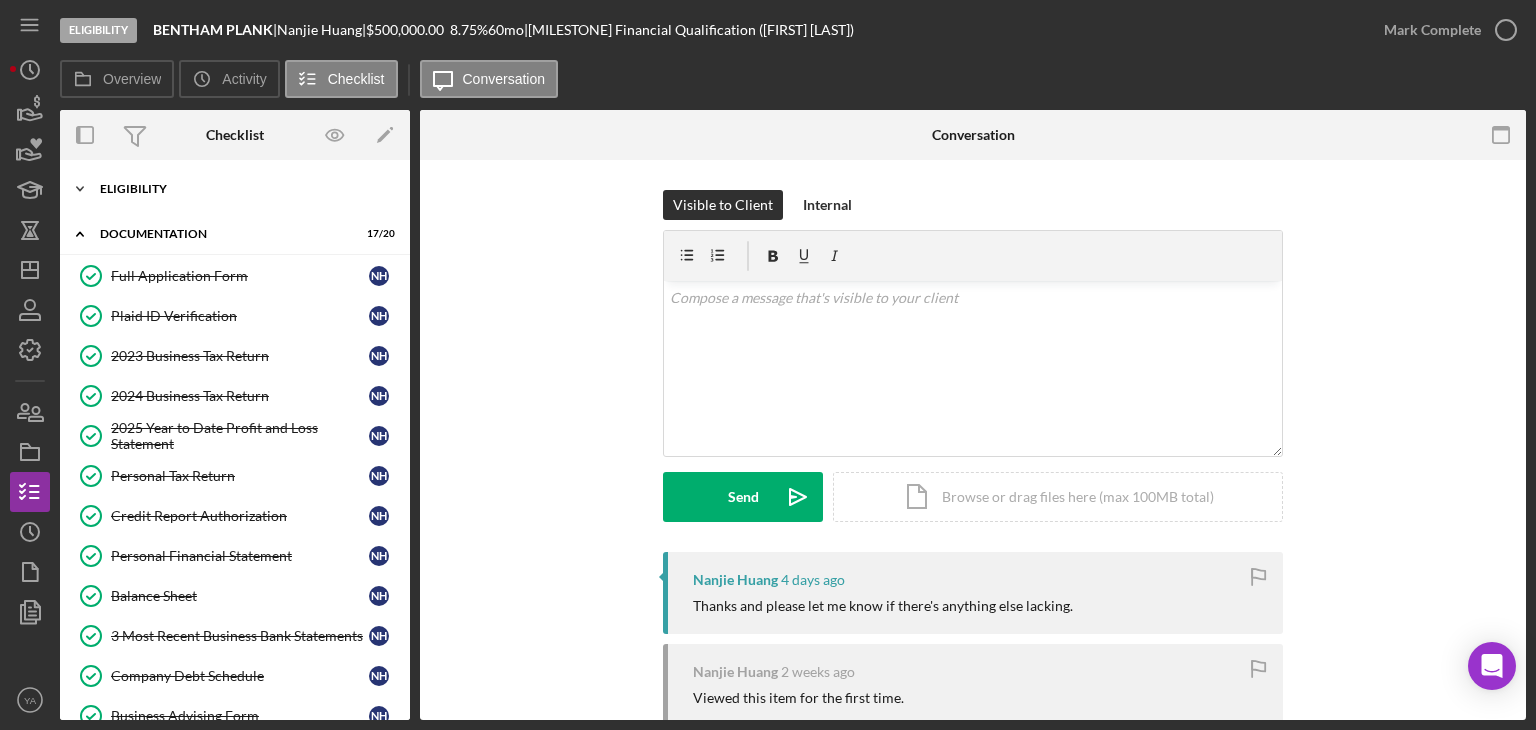 click on "Icon/Expander Eligibility 6 / 6" at bounding box center (235, 189) 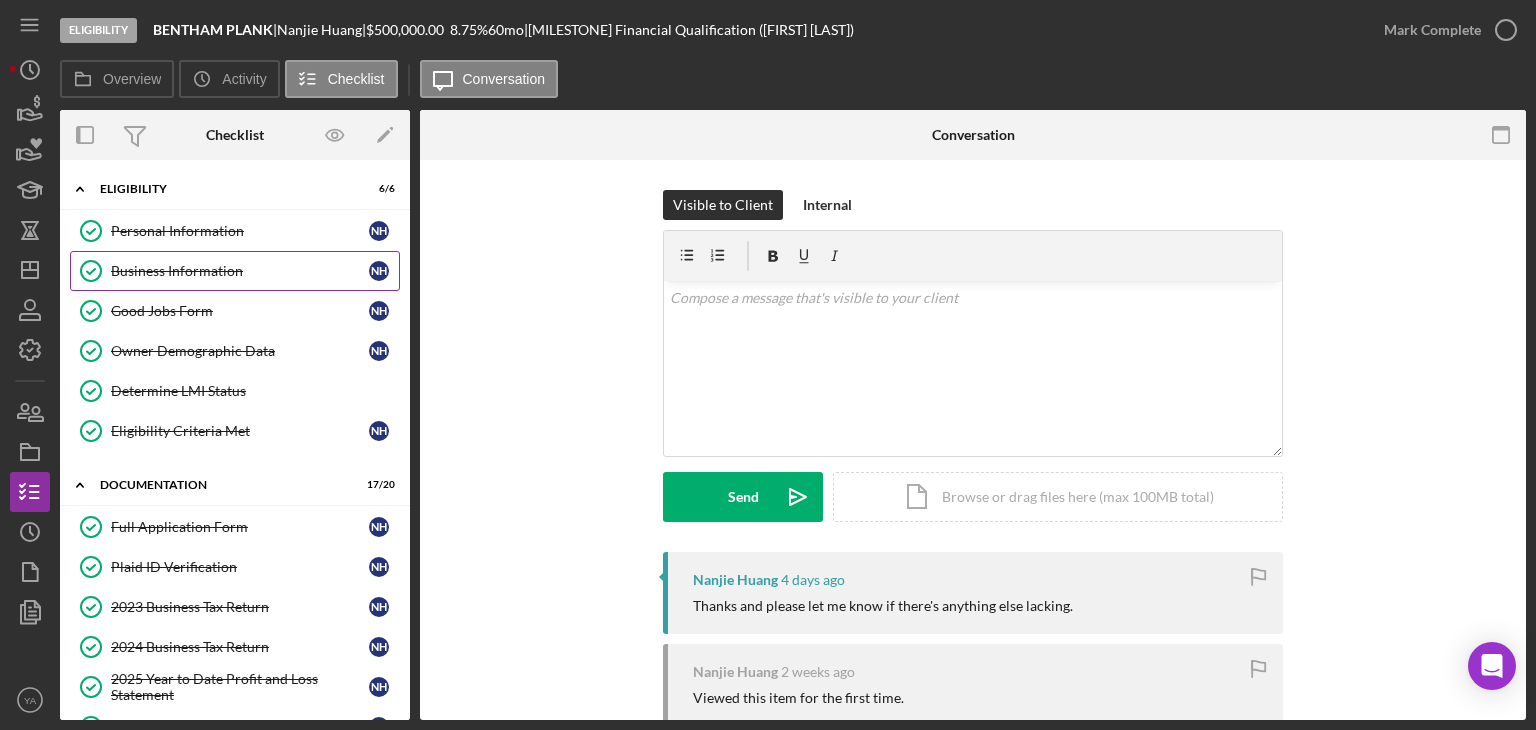 click on "Business Information" at bounding box center [240, 271] 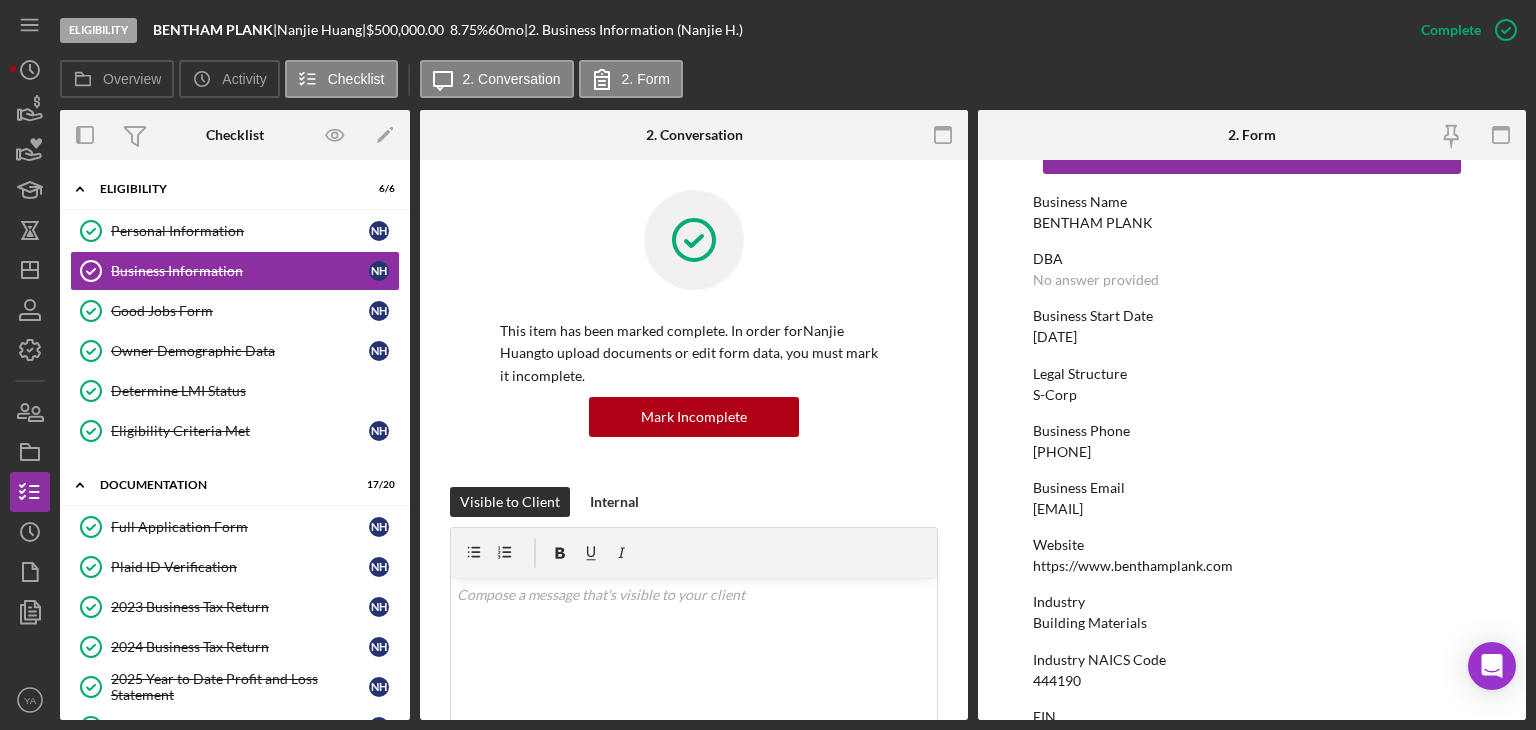 scroll, scrollTop: 200, scrollLeft: 0, axis: vertical 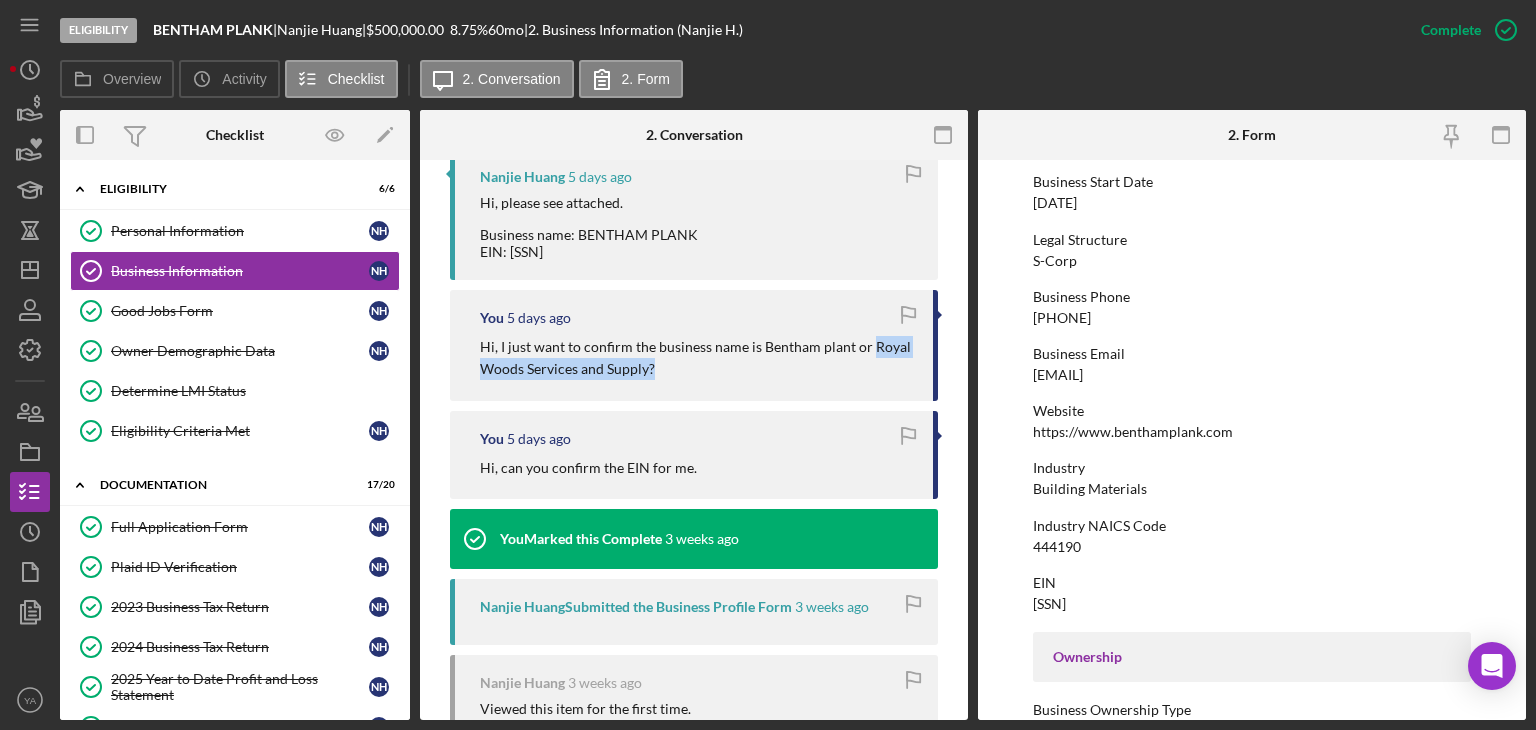 drag, startPoint x: 870, startPoint y: 344, endPoint x: 696, endPoint y: 377, distance: 177.10167 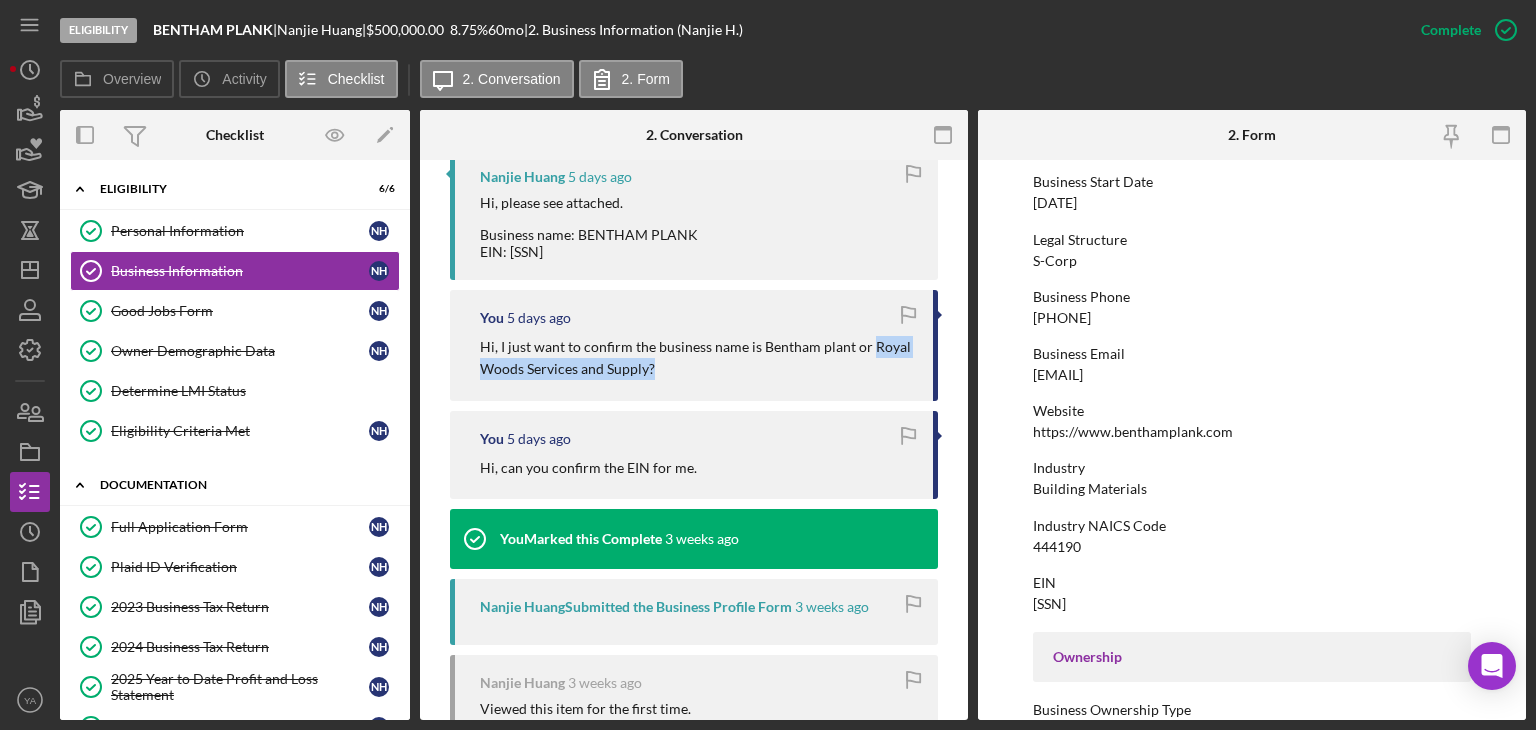 scroll, scrollTop: 849, scrollLeft: 0, axis: vertical 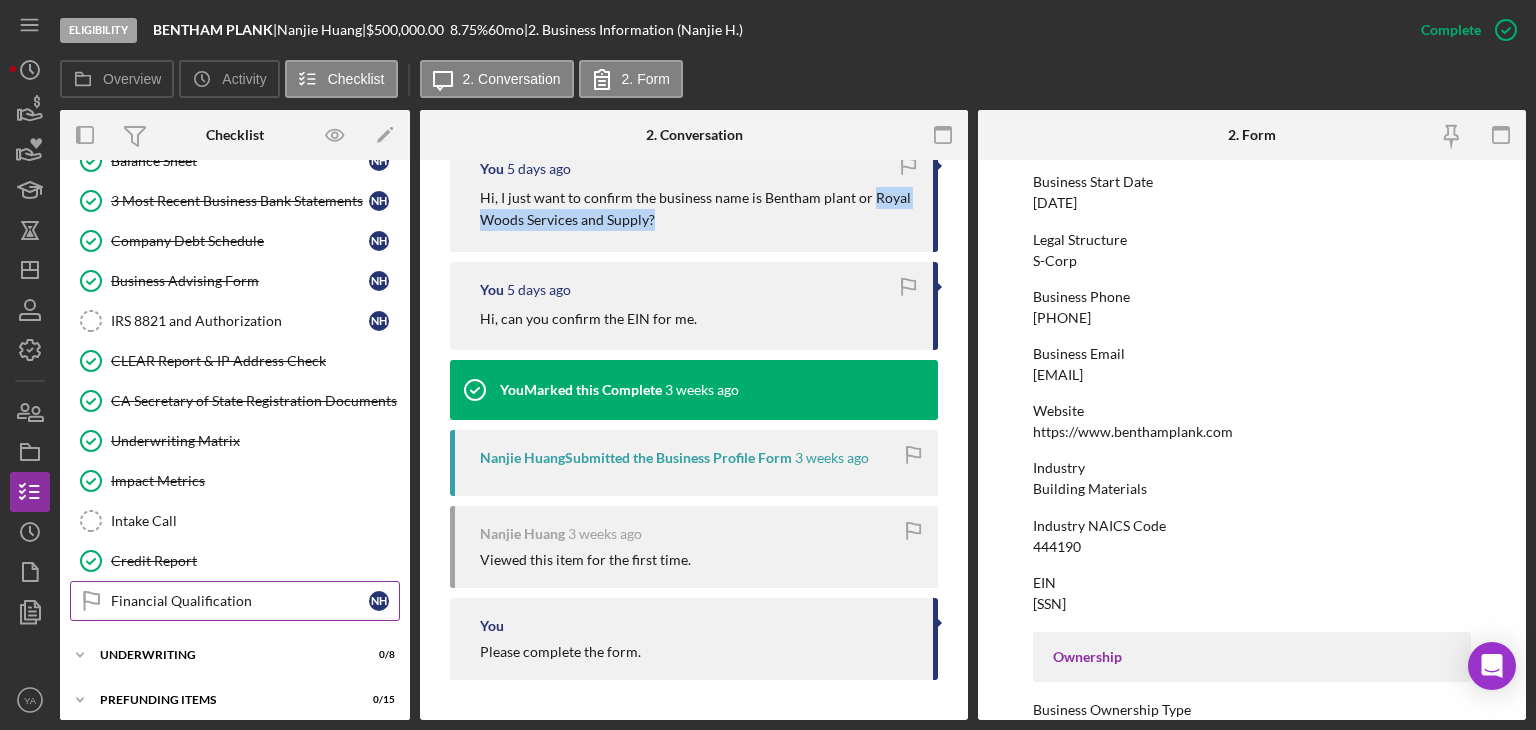 click on "Financial Qualification" at bounding box center (240, 601) 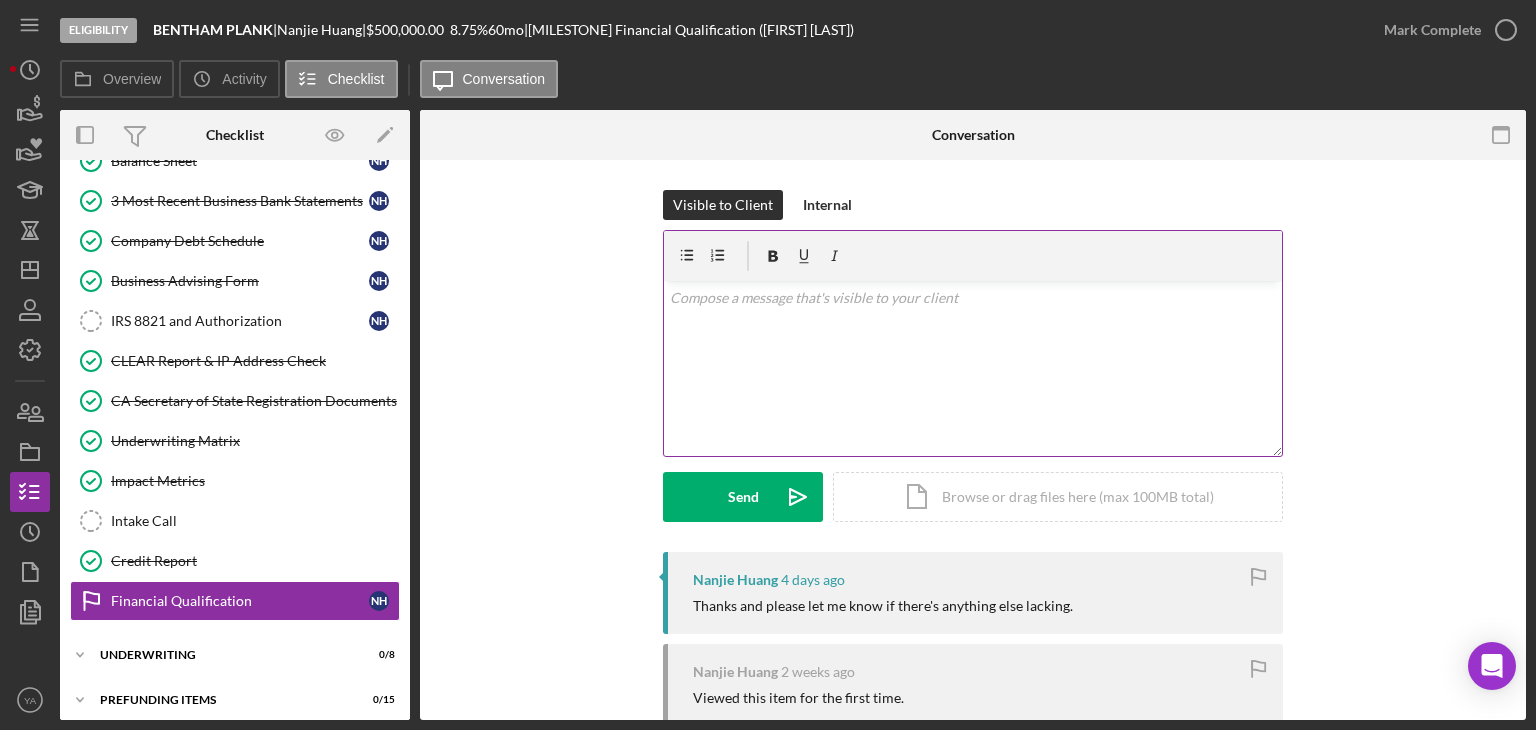 click on "v Color teal Color pink Remove color Add row above Add row below Add column before Add column after Merge cells Split cells Remove column Remove row Remove table" at bounding box center (973, 368) 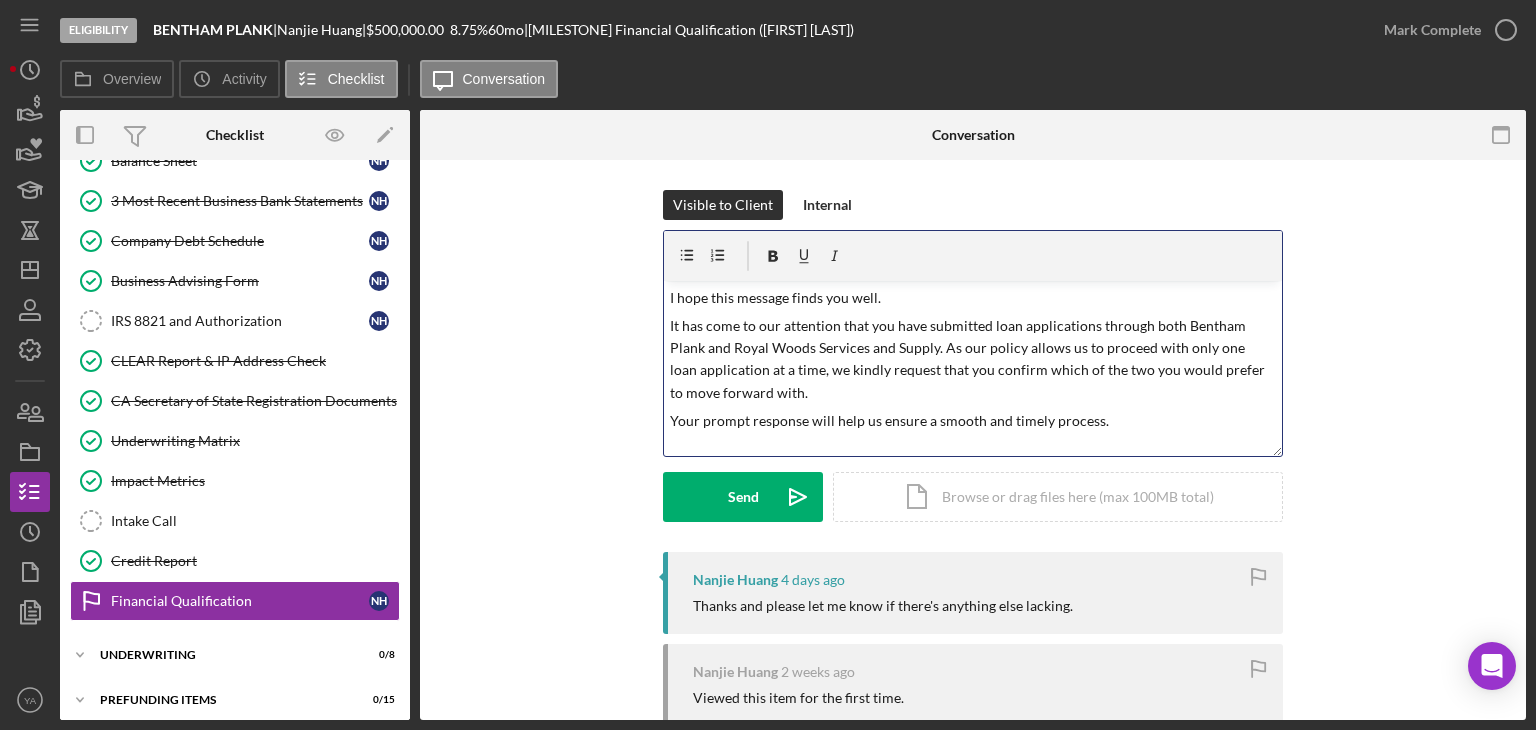 drag, startPoint x: 933, startPoint y: 349, endPoint x: 942, endPoint y: 344, distance: 10.29563 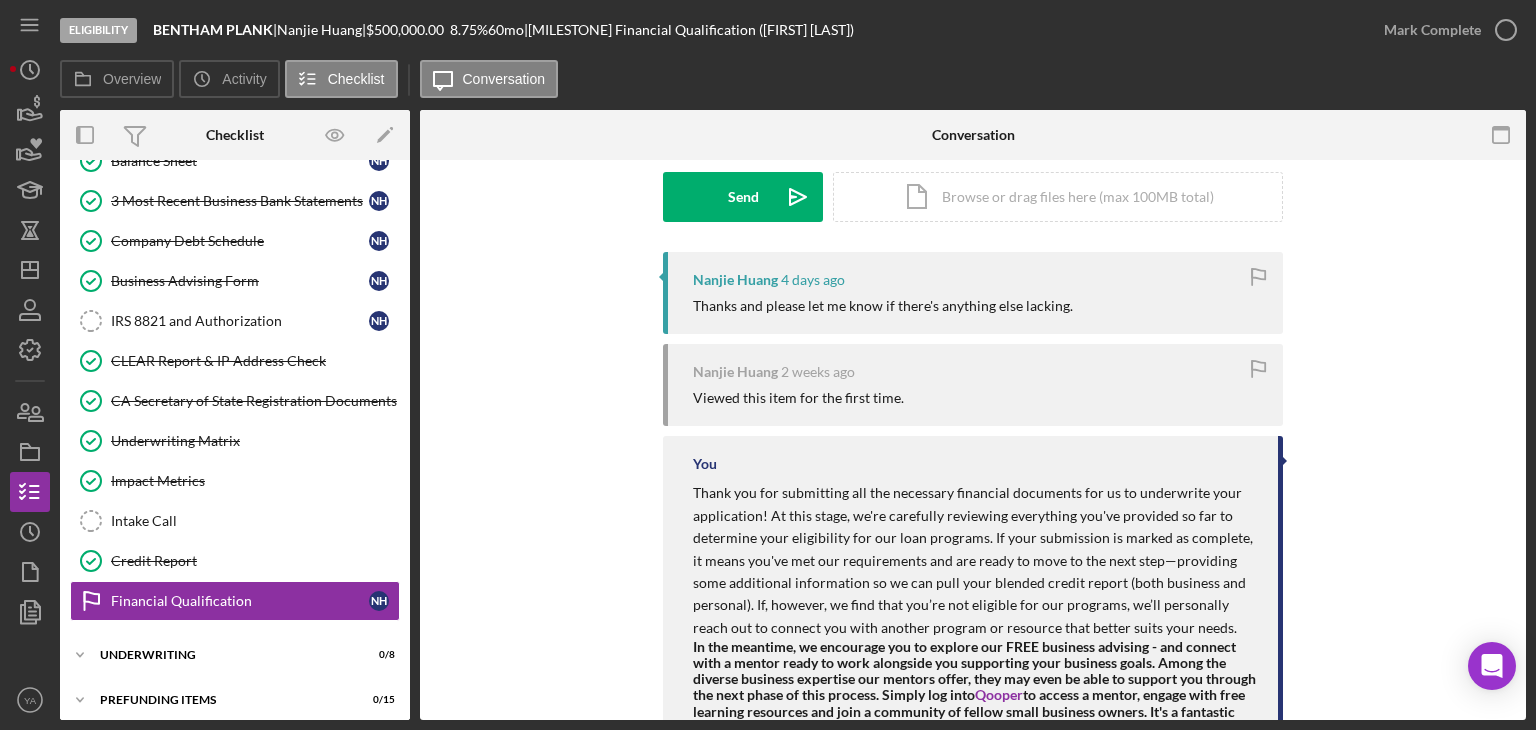 scroll, scrollTop: 0, scrollLeft: 0, axis: both 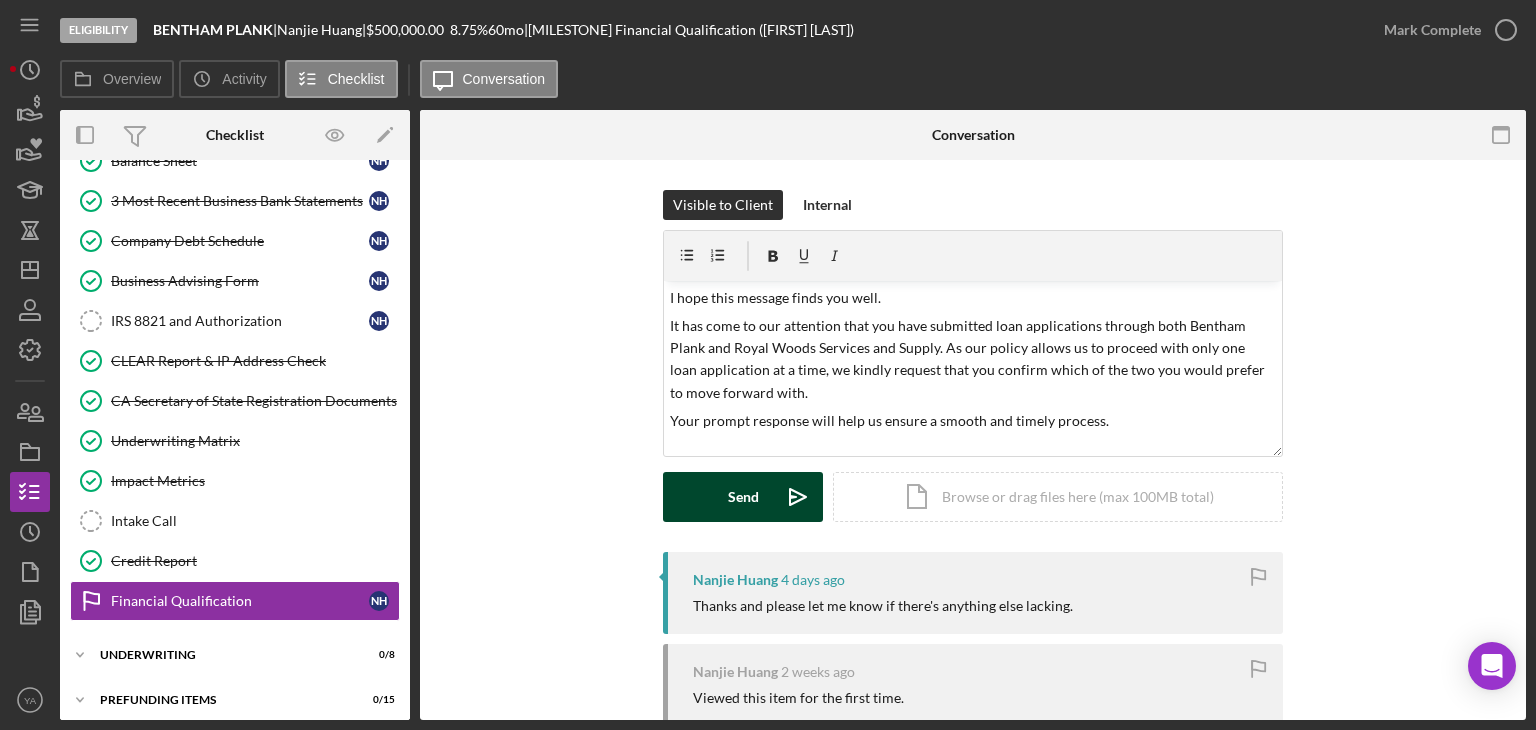 click on "Icon/icon-invite-send" 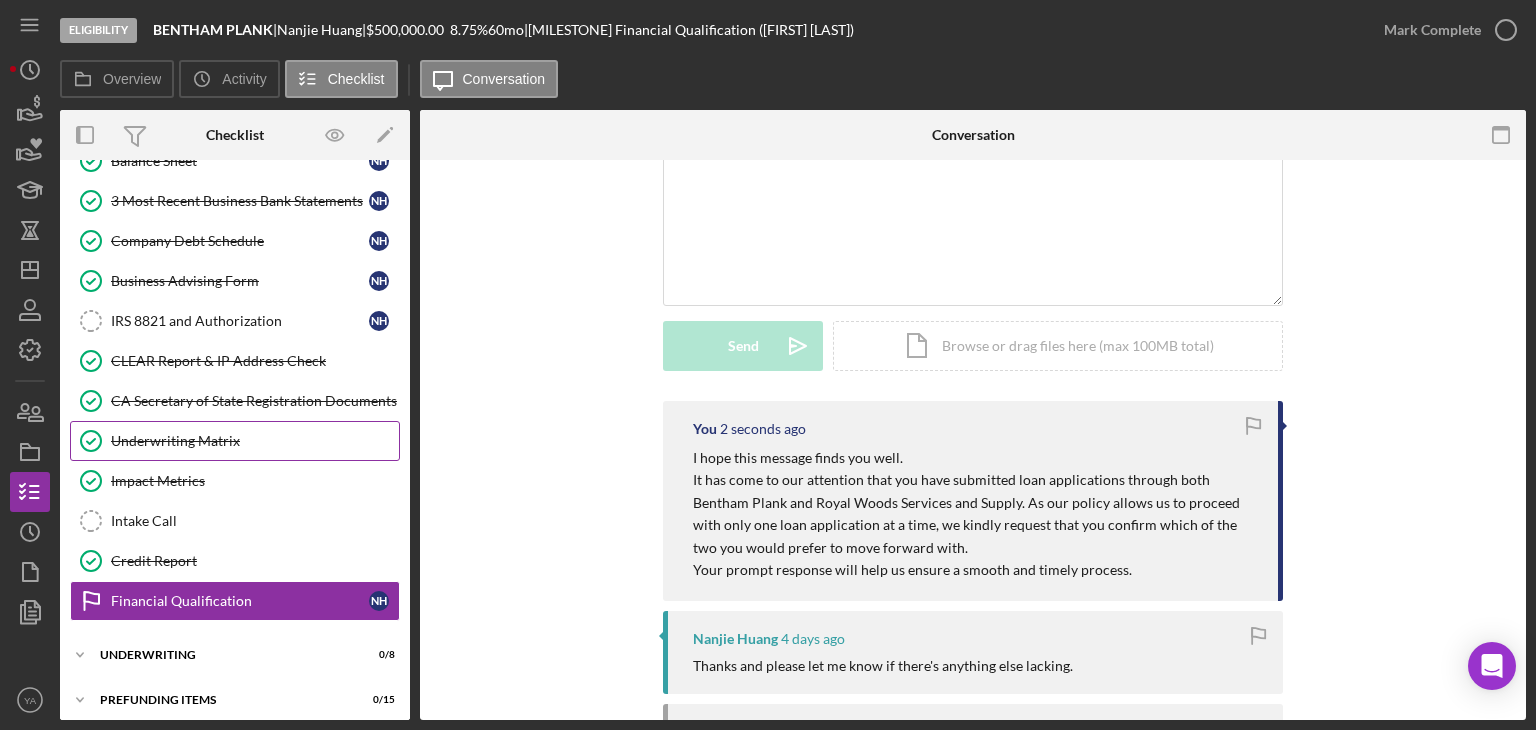 scroll, scrollTop: 0, scrollLeft: 0, axis: both 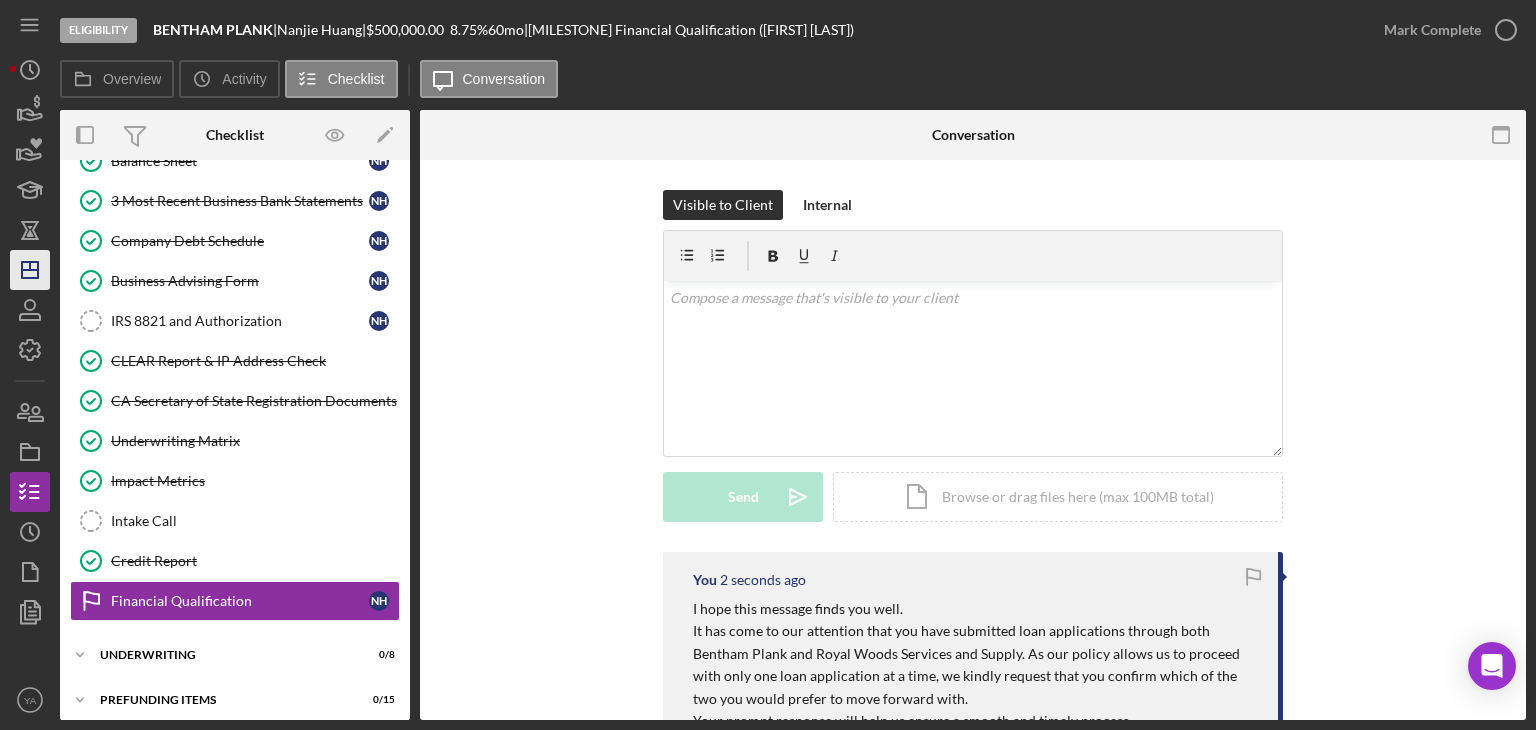 click on "Icon/Dashboard" 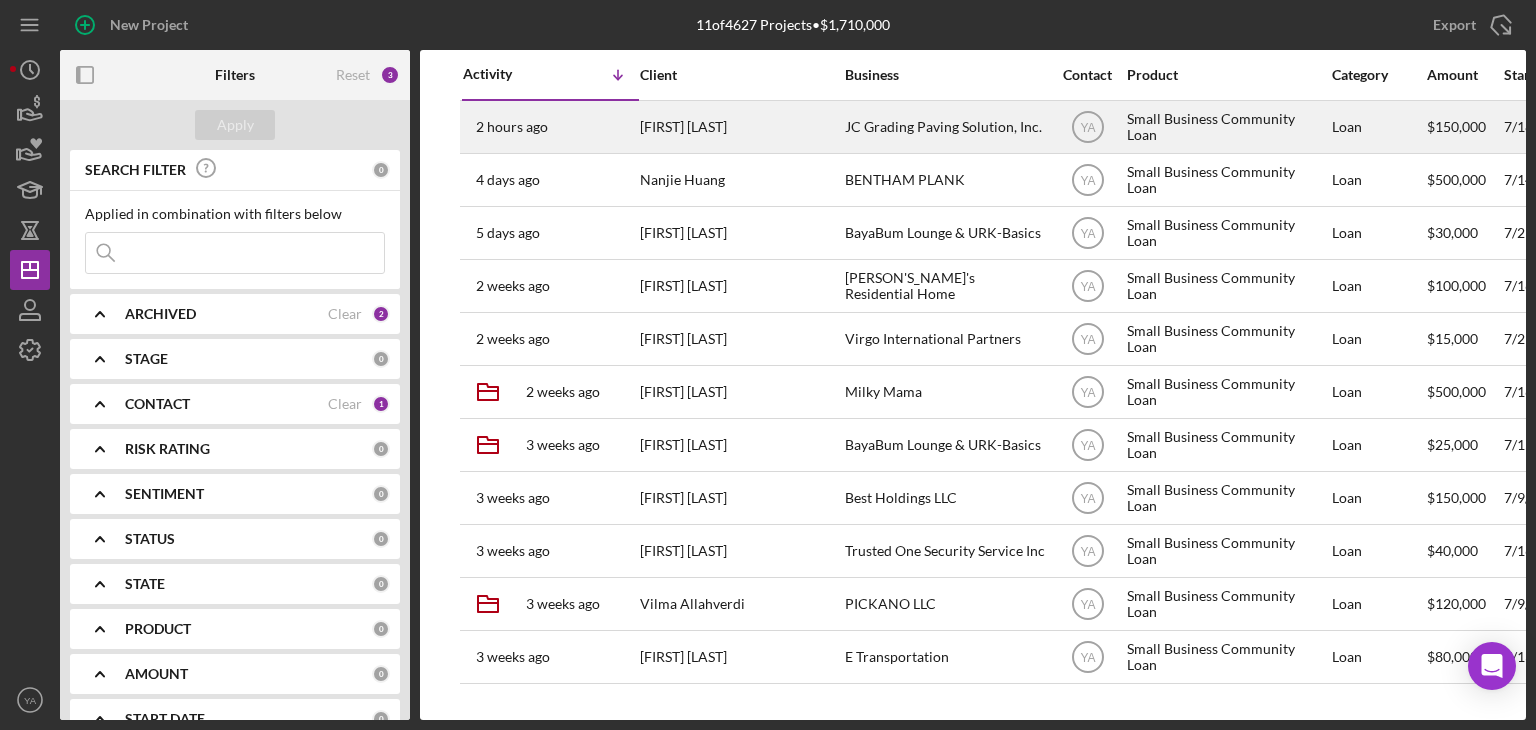 click on "JC Grading Paving Solution, Inc." at bounding box center [945, 127] 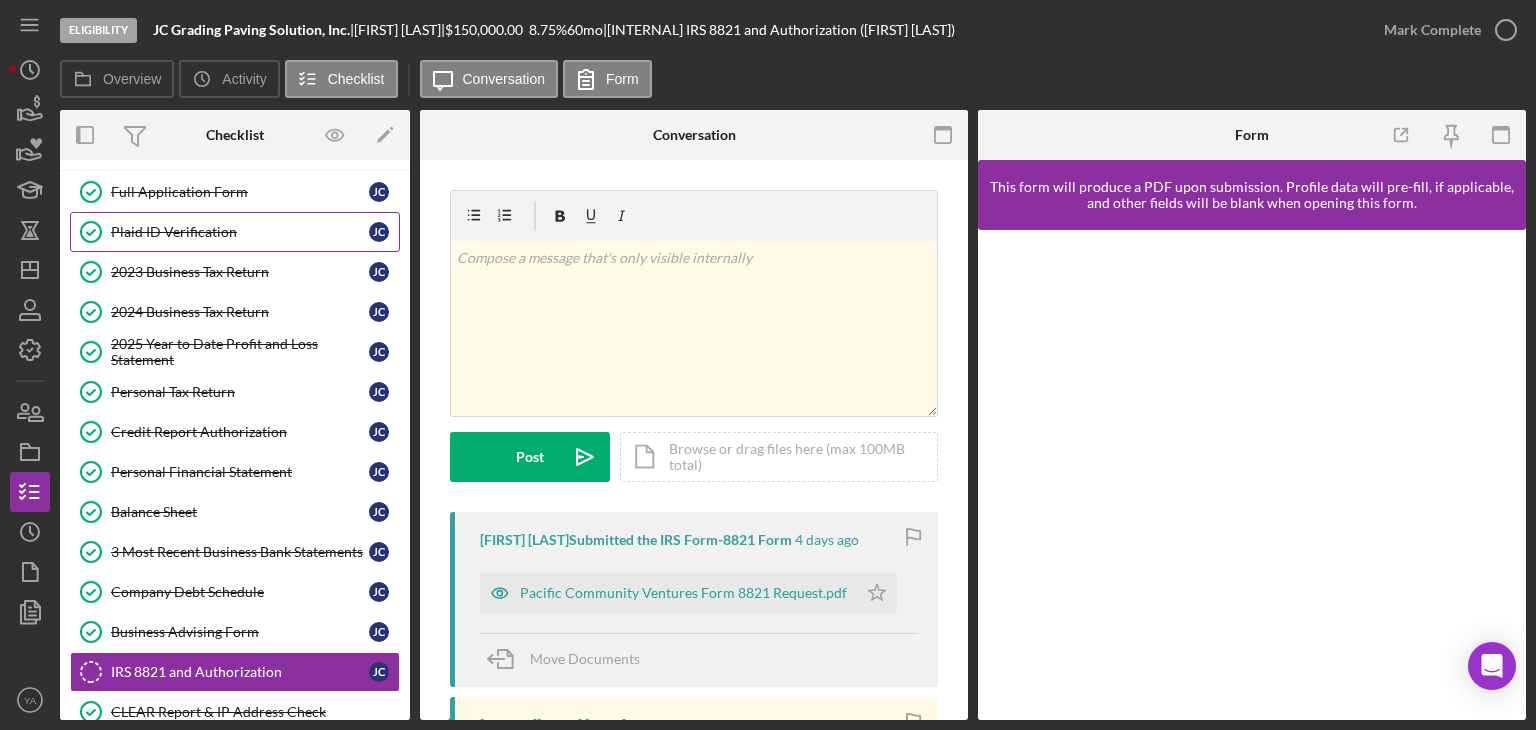 scroll, scrollTop: 11, scrollLeft: 0, axis: vertical 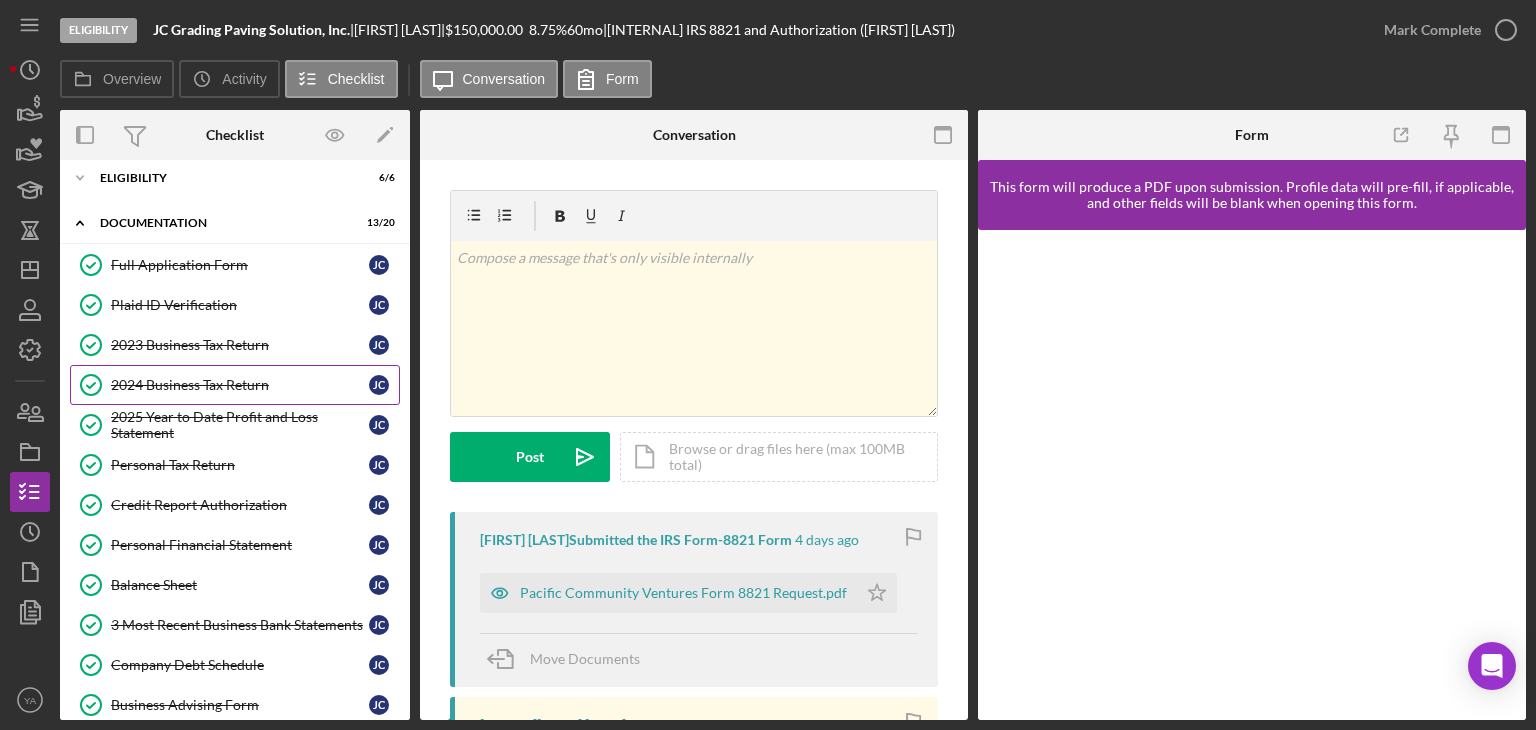 click on "Business Tax Return Business Tax Return J C" at bounding box center [235, 385] 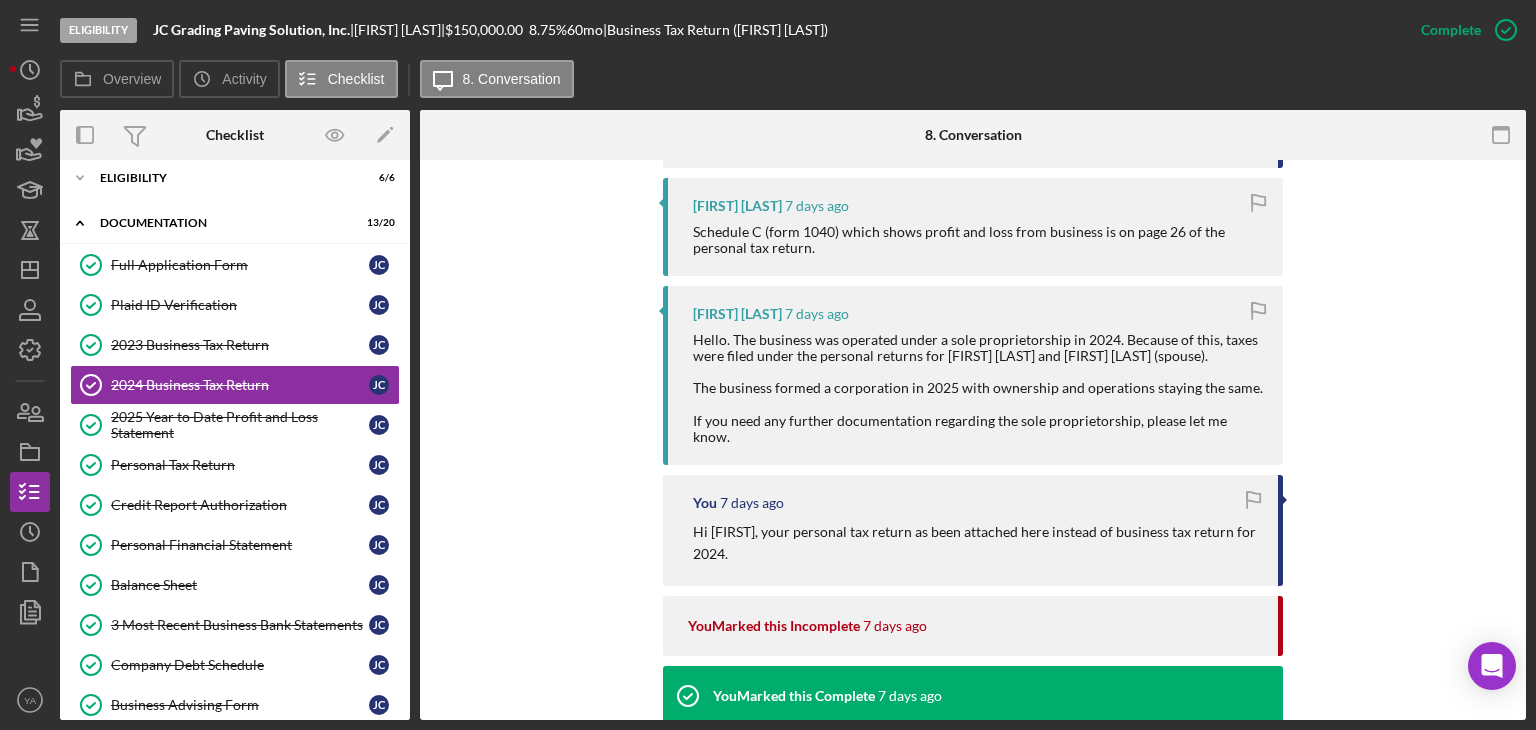 scroll, scrollTop: 1200, scrollLeft: 0, axis: vertical 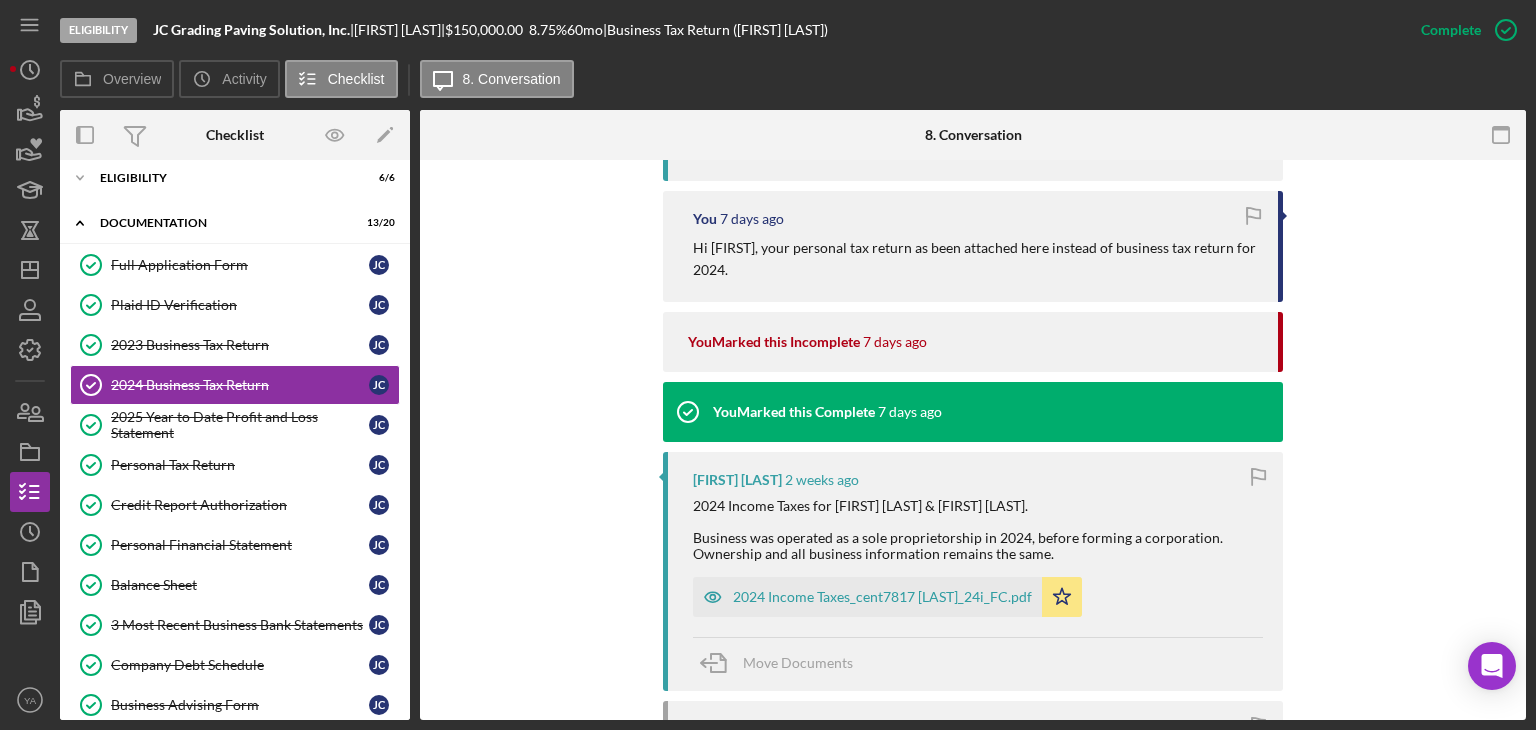 click on "2024 Income Taxes_cent7817 [LAST]_24i_FC.pdf Icon/Star" at bounding box center (892, 592) 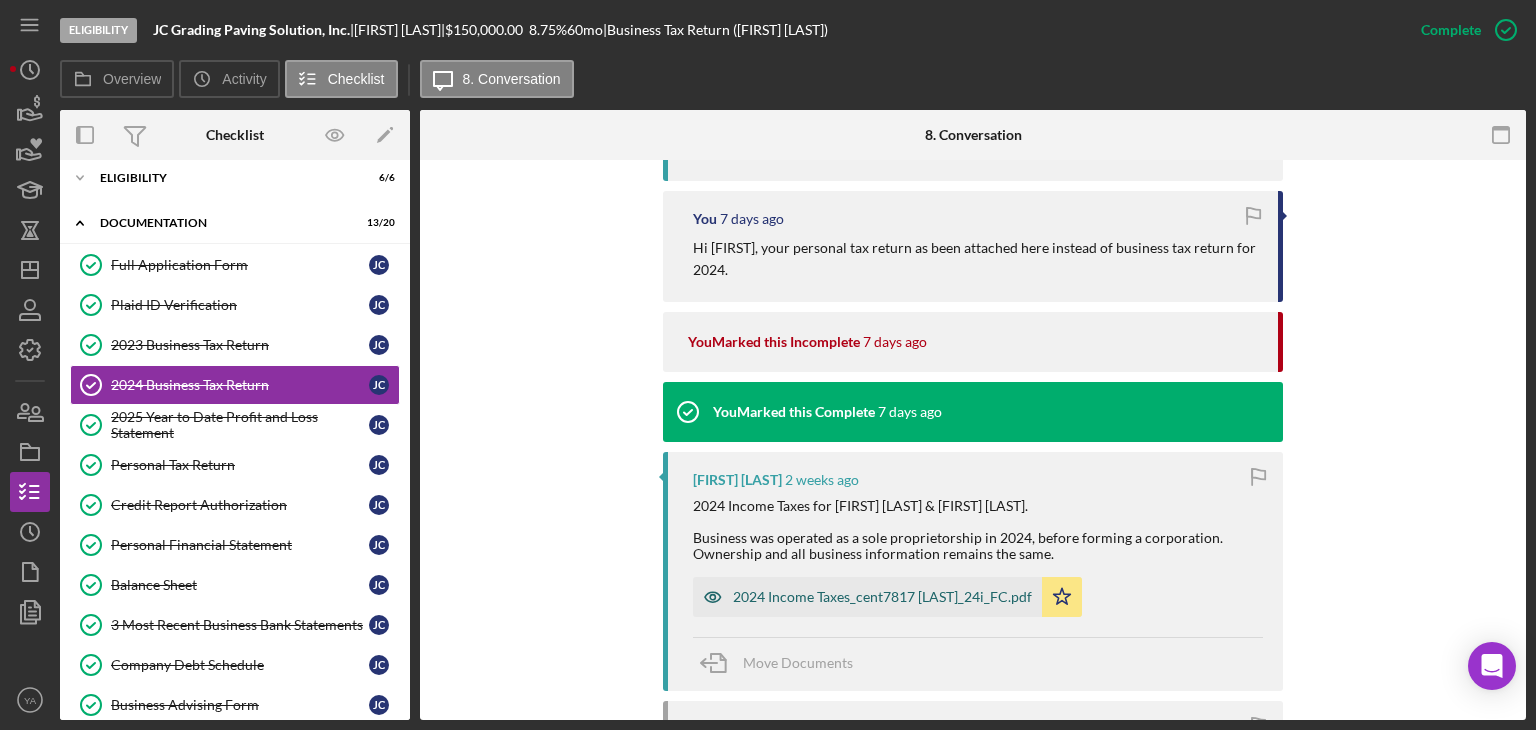click on "2024 Income Taxes_cent7817 [LAST]_24i_FC.pdf" at bounding box center [882, 597] 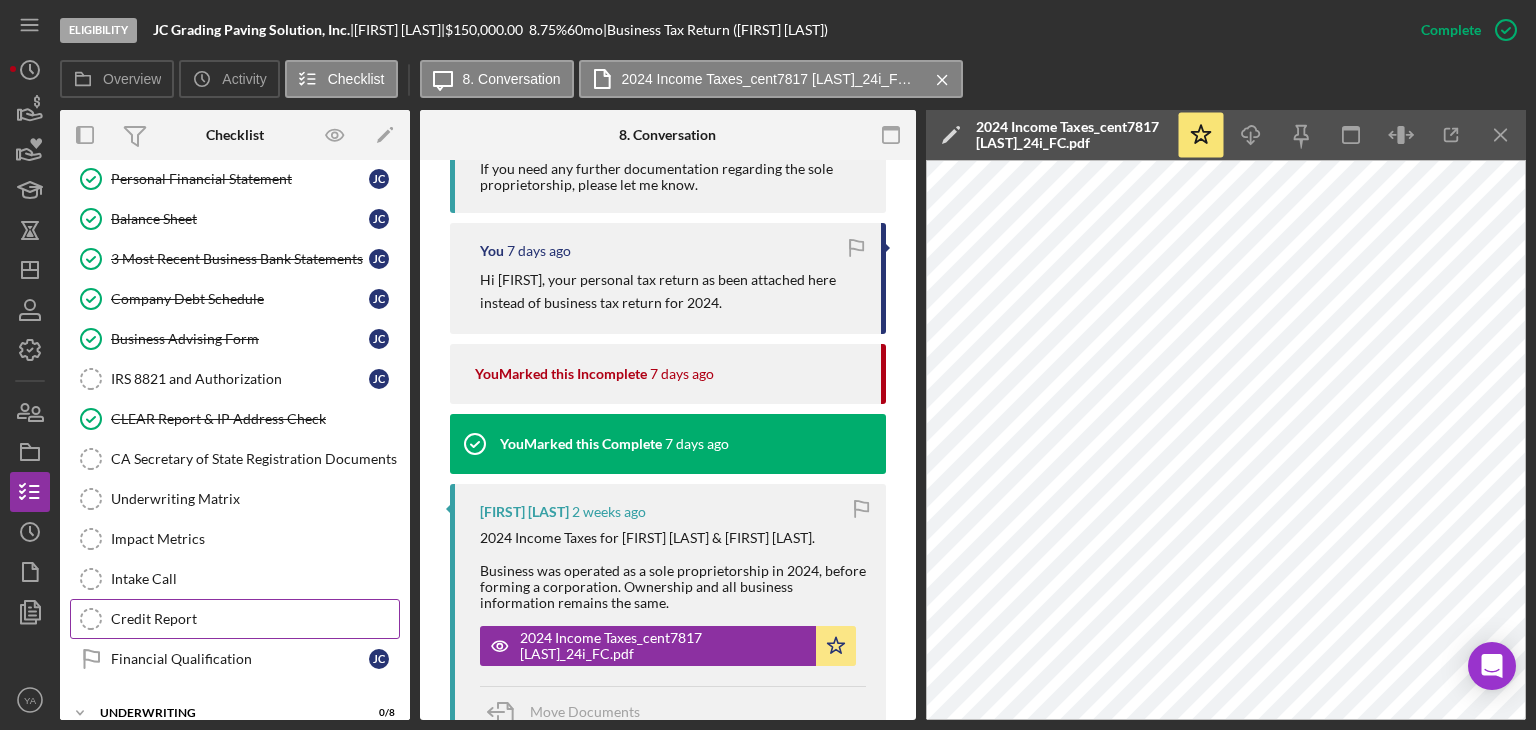 scroll, scrollTop: 437, scrollLeft: 0, axis: vertical 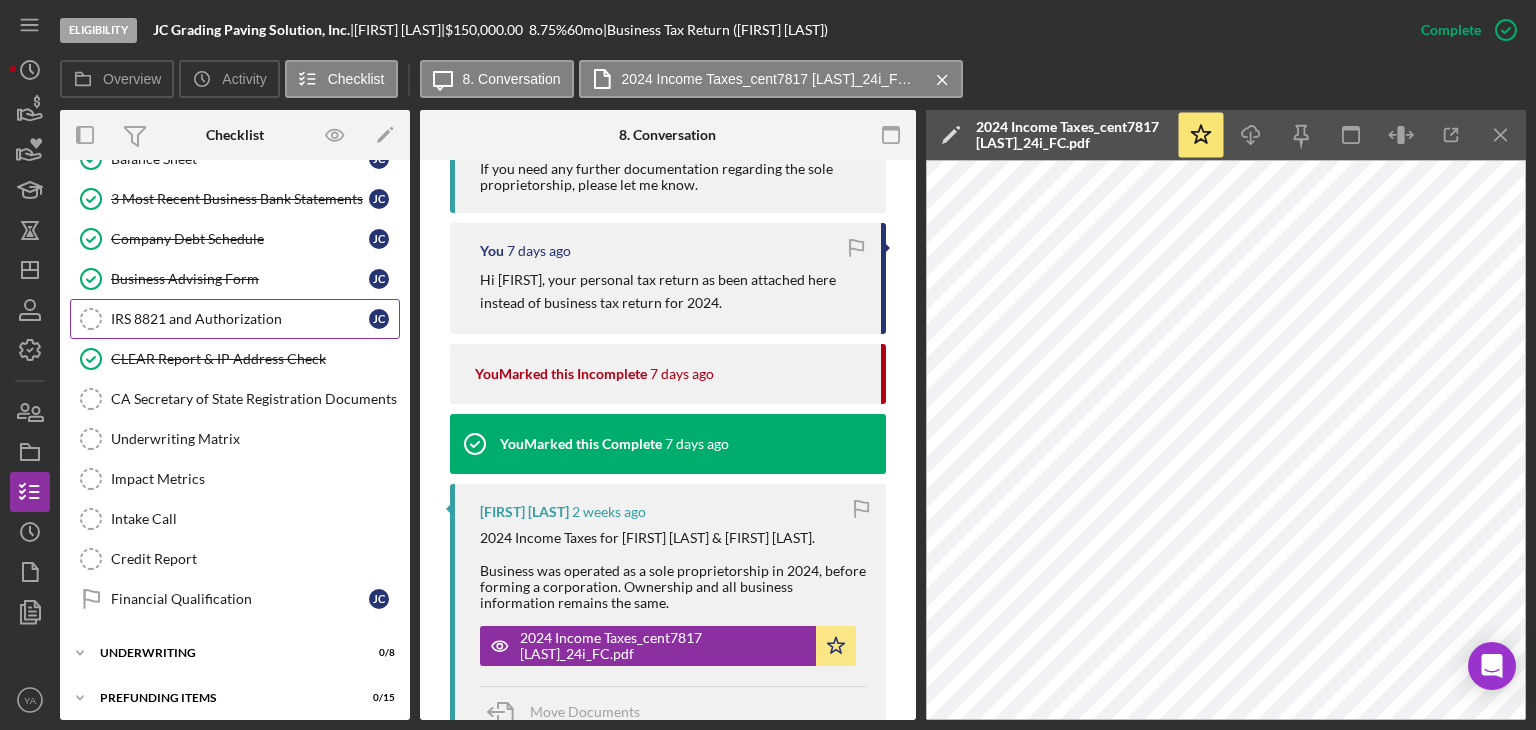 click on "IRS 8821 and Authorization" at bounding box center (240, 319) 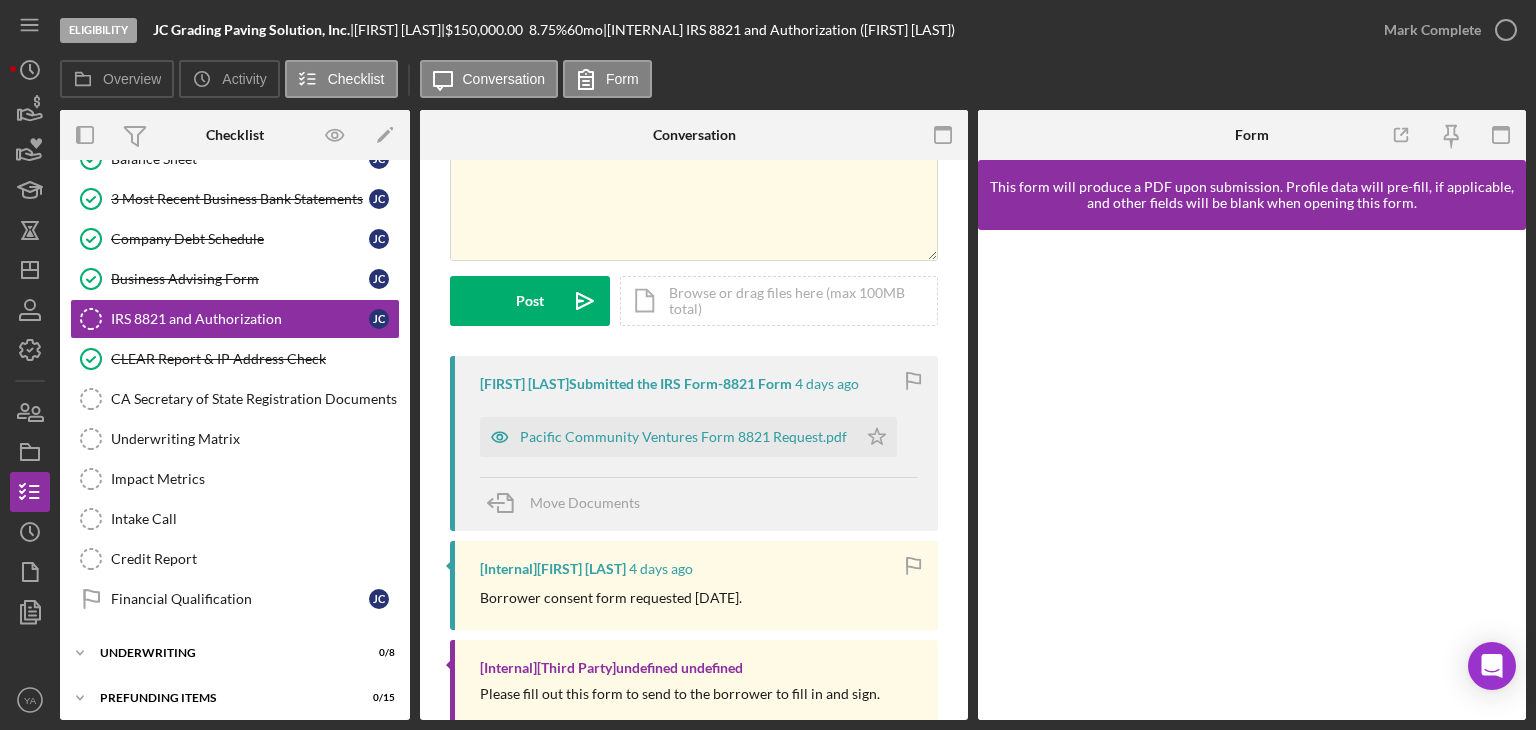 scroll, scrollTop: 0, scrollLeft: 0, axis: both 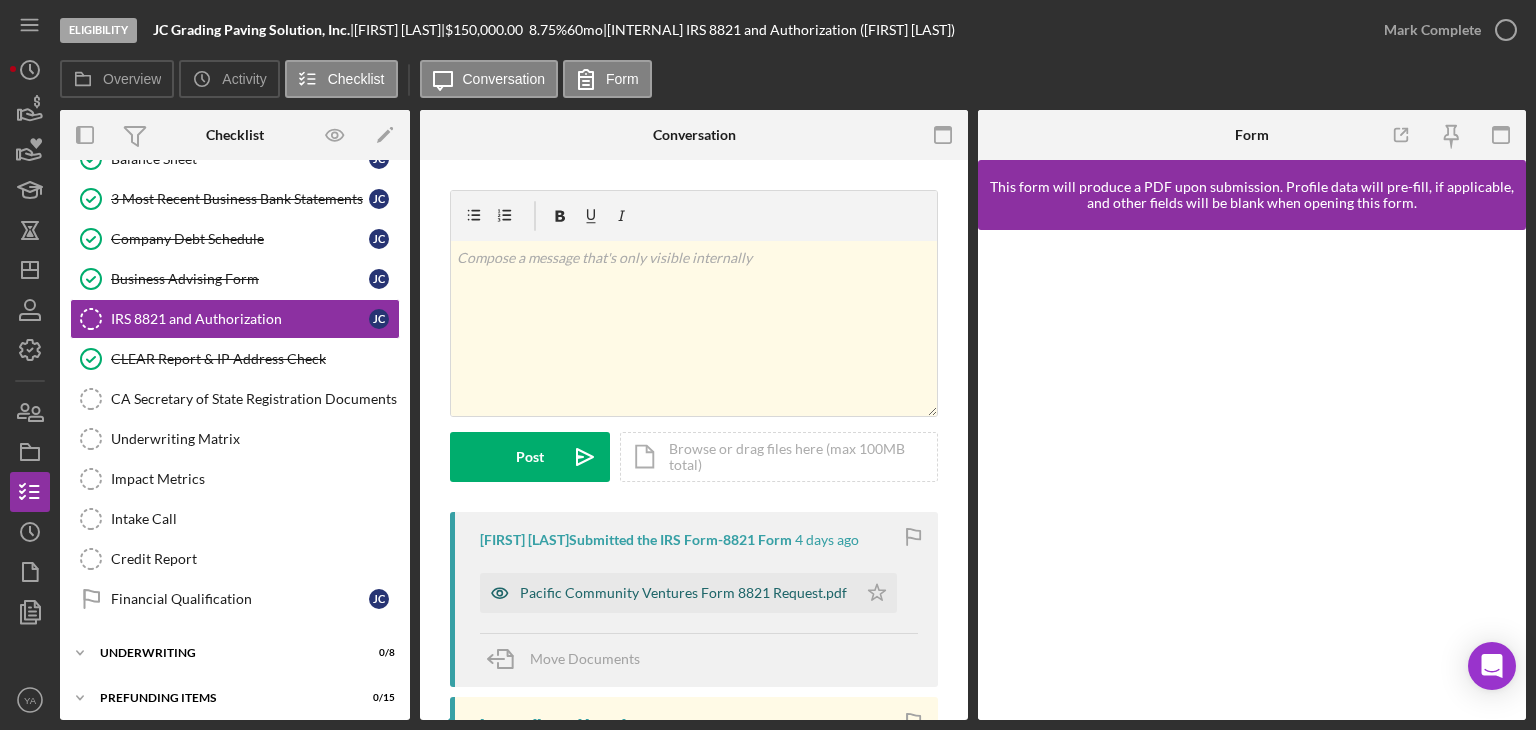 click on "Pacific Community Ventures Form 8821 Request.pdf" at bounding box center (668, 593) 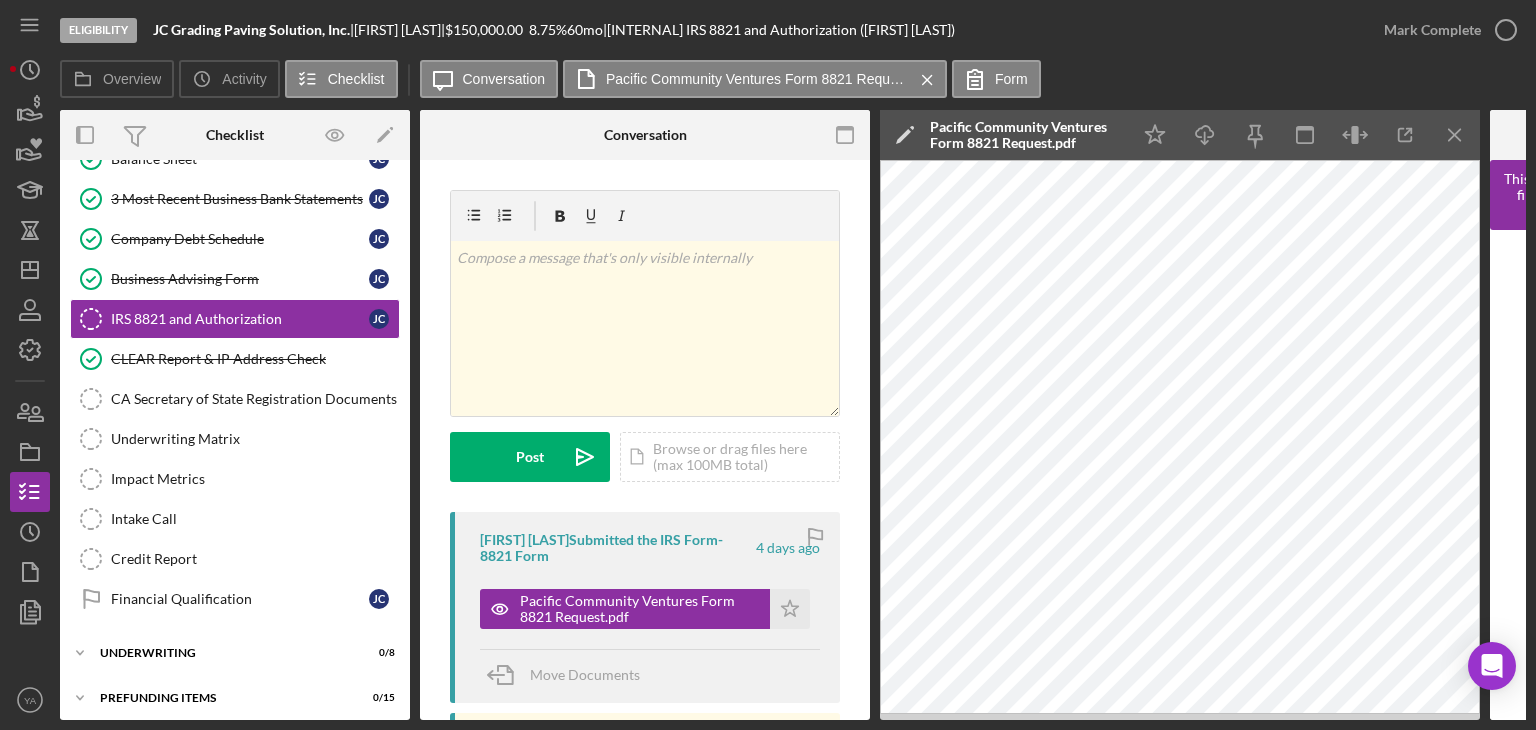 click on "v Color teal Color pink Remove color Add row above Add row below Add column before Add column after Merge cells Split cells Remove column Remove row Remove table Post Icon/icon-invite-send Icon/Document Browse or drag files here (max 100MB total) Tap to choose files or take a photo Cancel Post Icon/icon-invite-send" at bounding box center (645, 351) 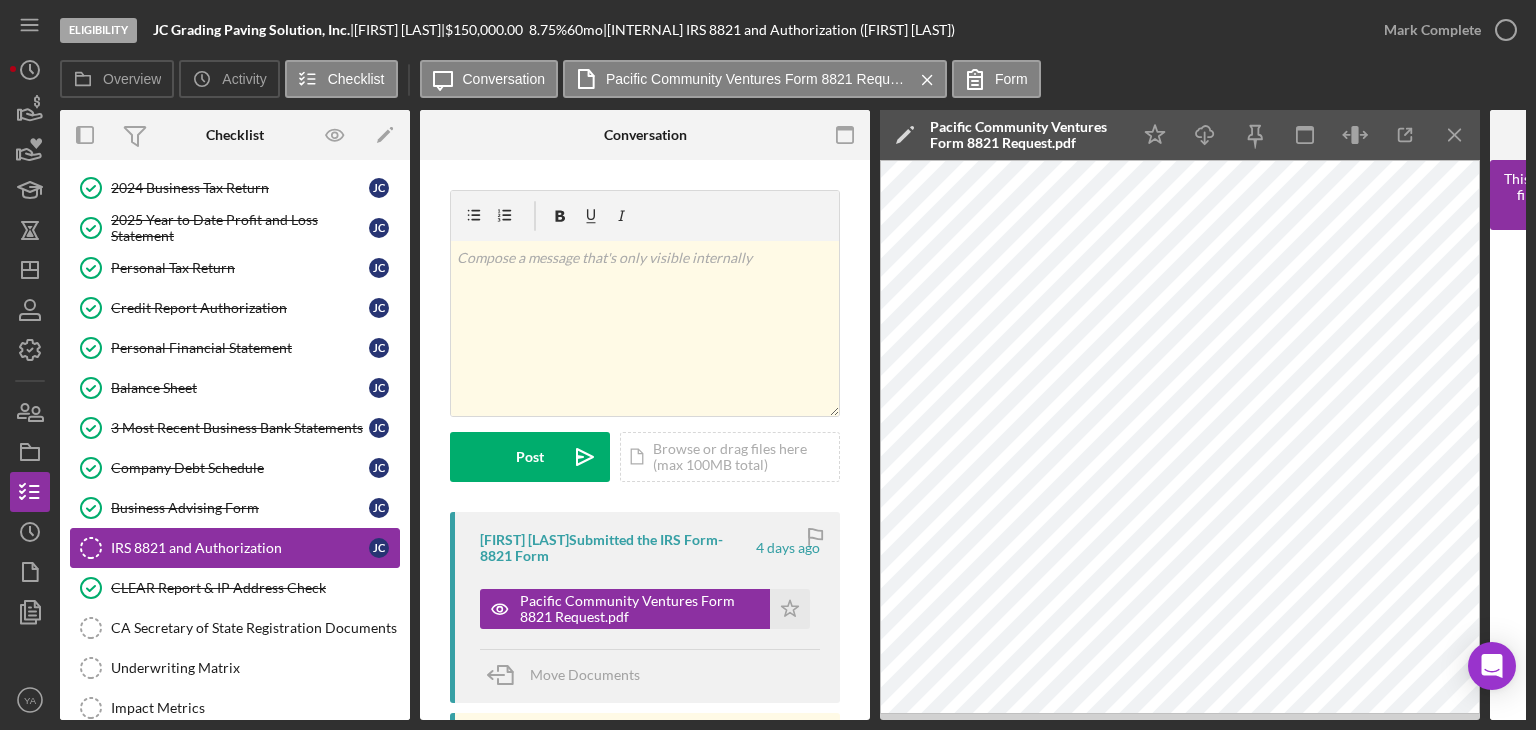 scroll, scrollTop: 137, scrollLeft: 0, axis: vertical 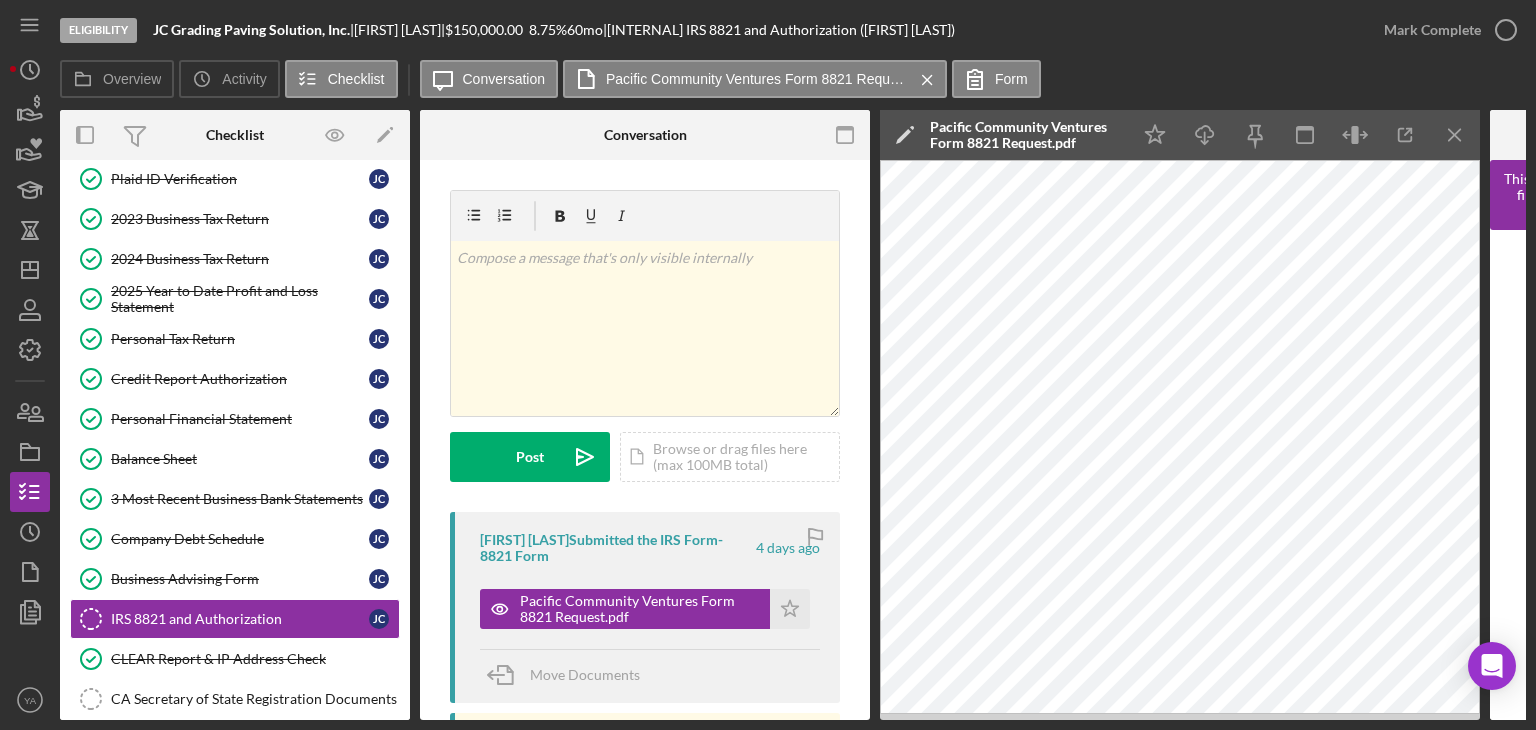 drag, startPoint x: 519, startPoint y: 593, endPoint x: 544, endPoint y: 577, distance: 29.681644 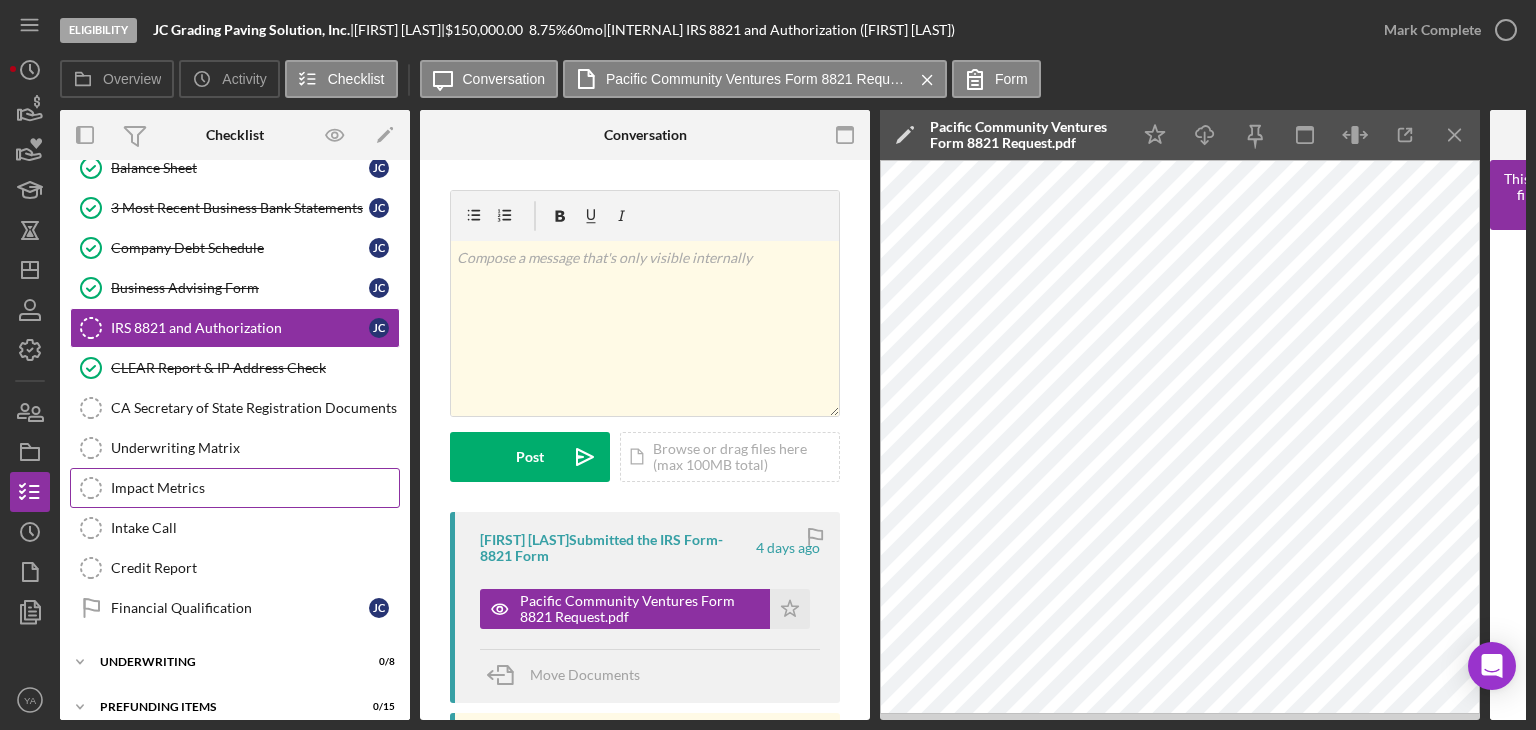 scroll, scrollTop: 443, scrollLeft: 0, axis: vertical 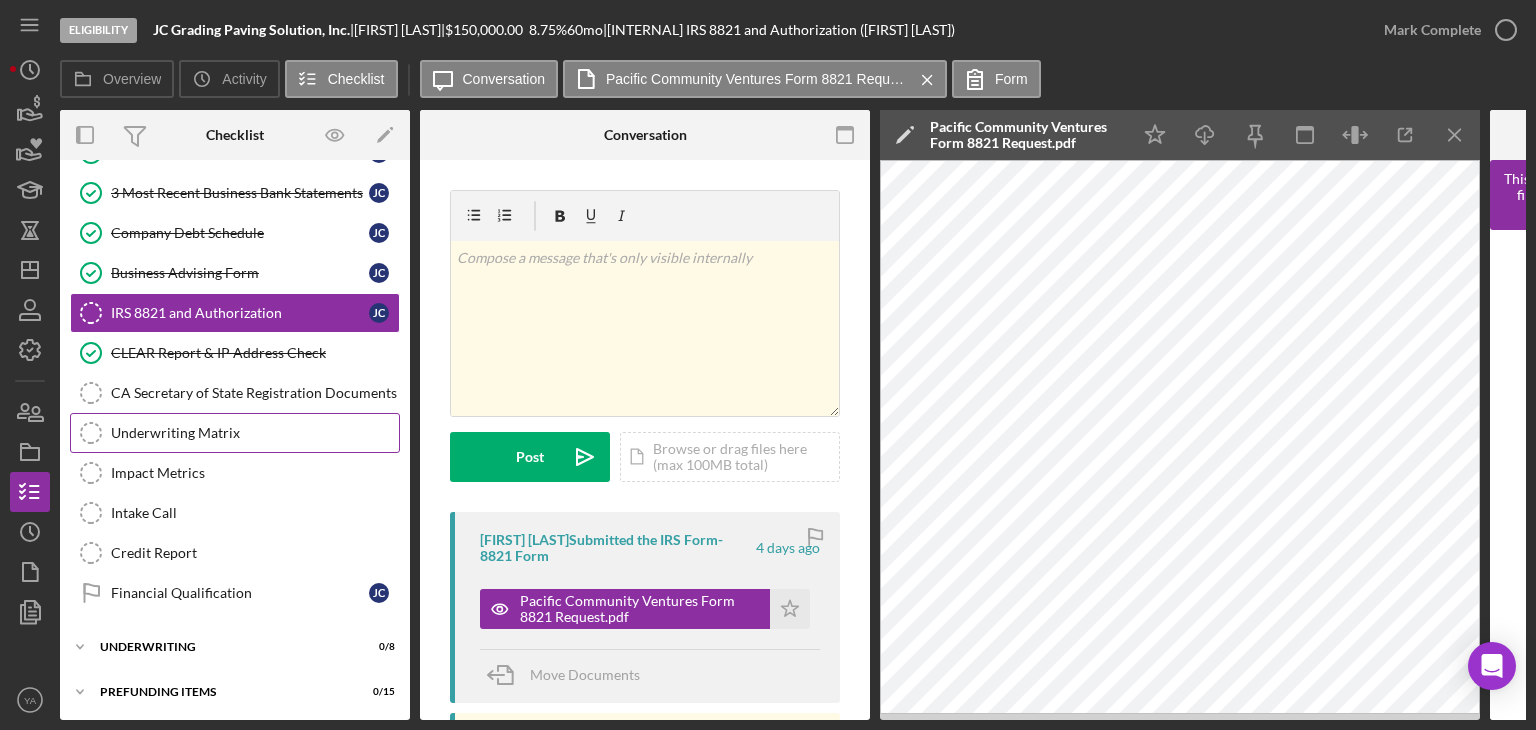 click on "Underwriting Matrix" at bounding box center [255, 433] 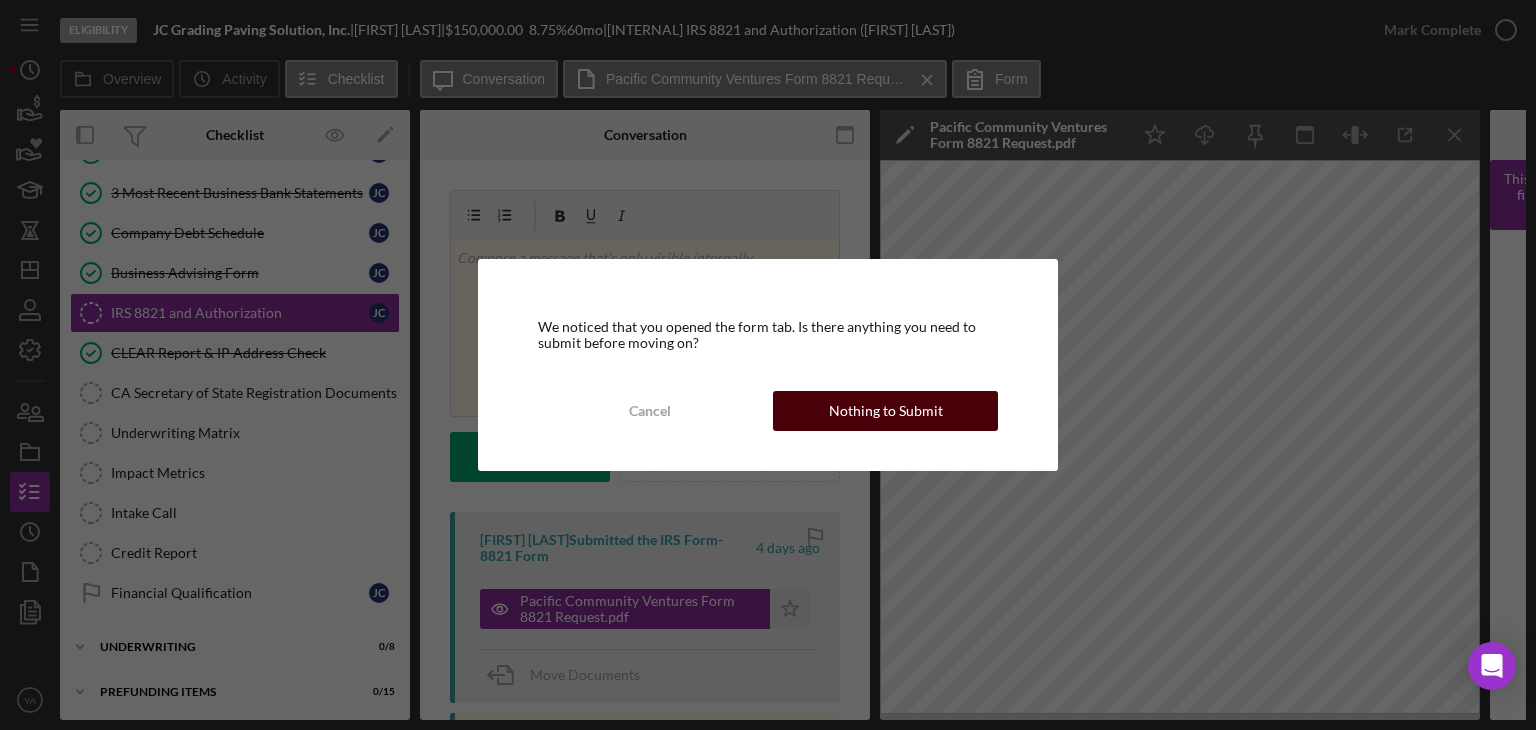 click on "Nothing to Submit" at bounding box center [886, 411] 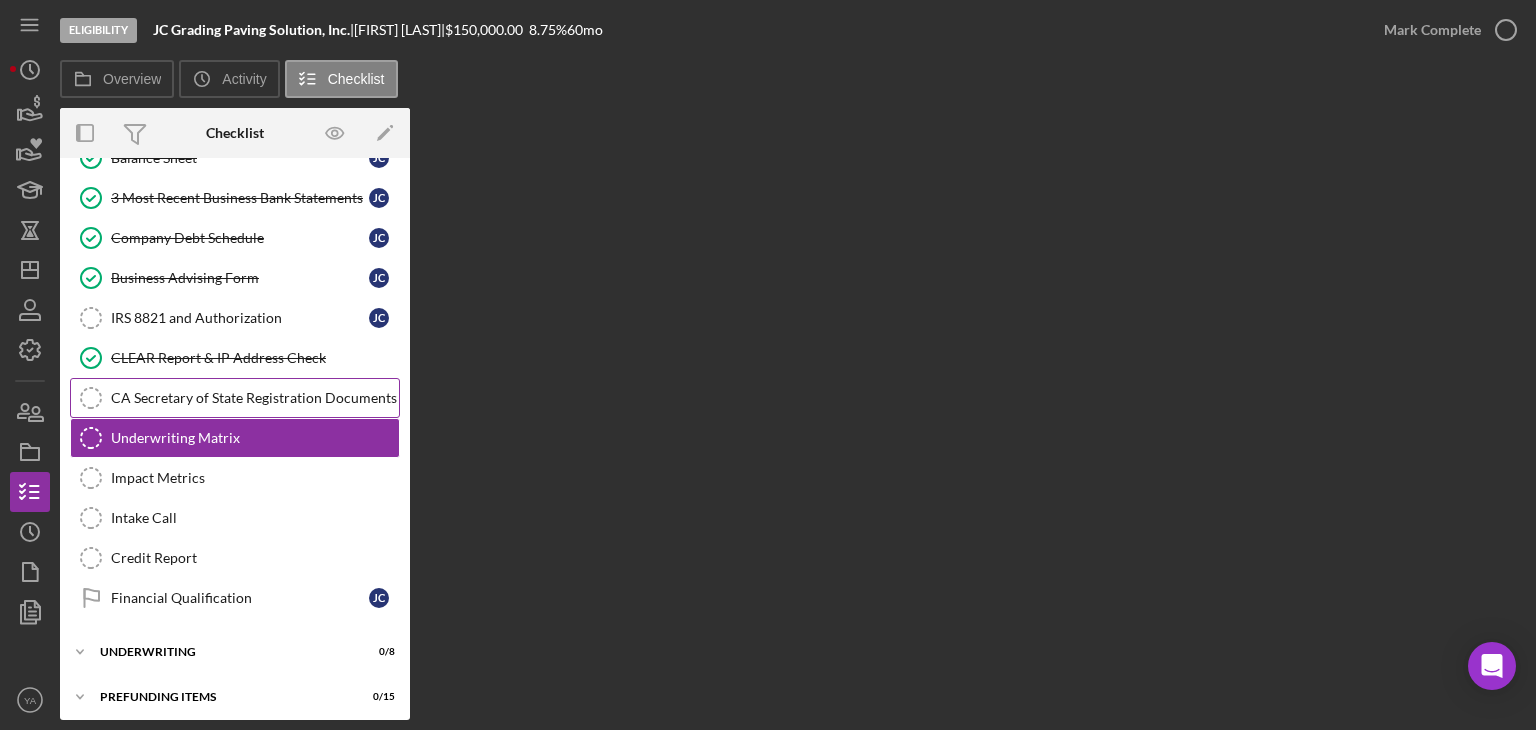 scroll, scrollTop: 437, scrollLeft: 0, axis: vertical 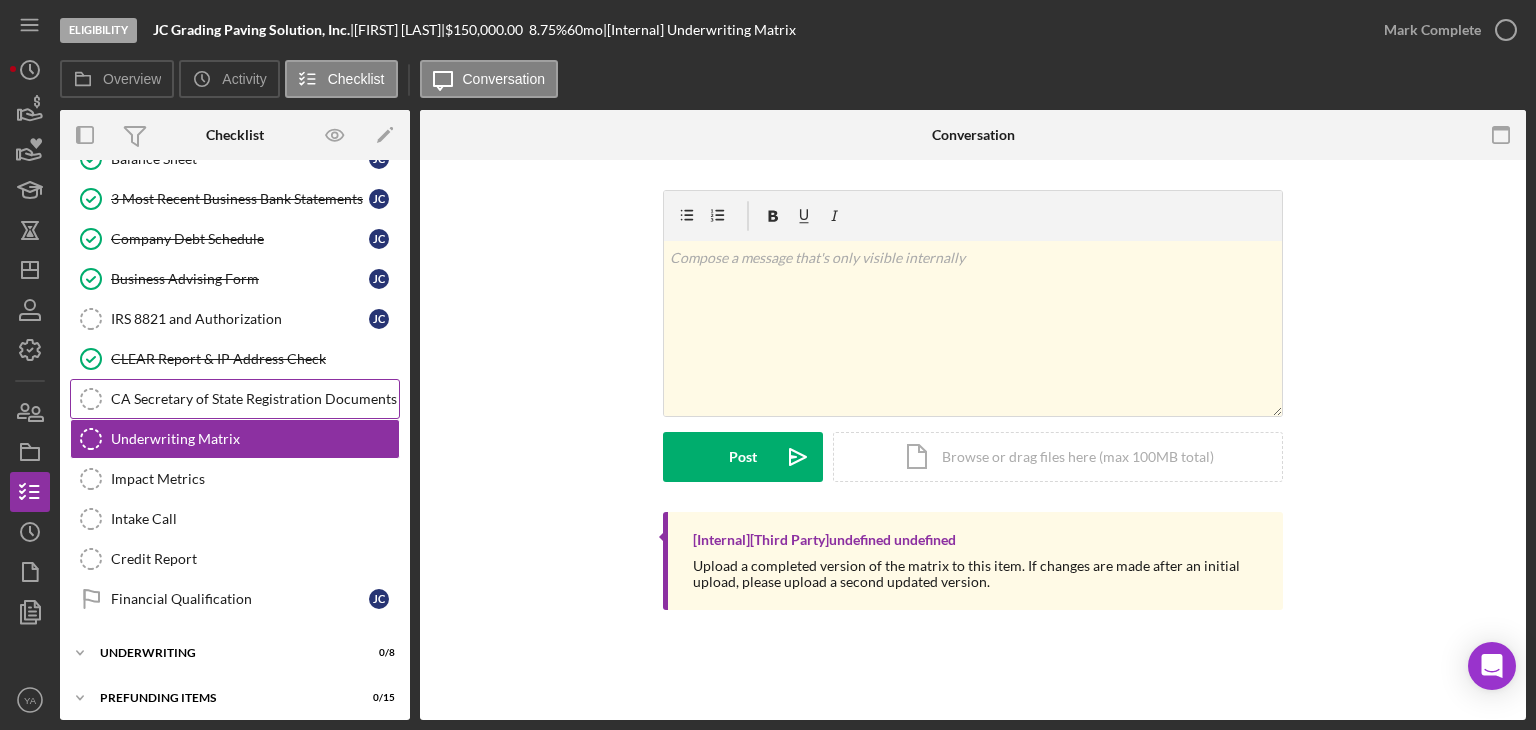 click on "CA Secretary of State Registration Documents" at bounding box center [255, 399] 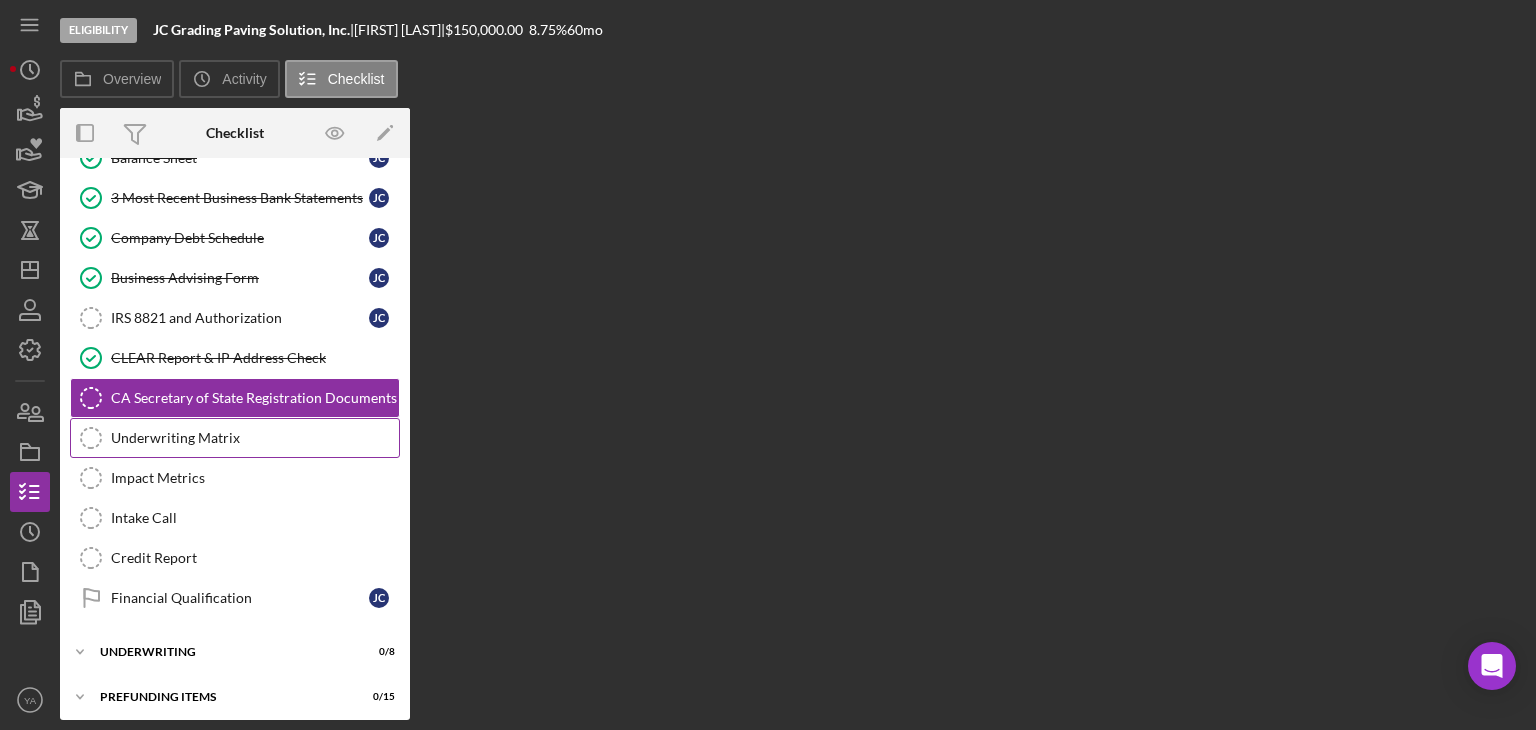 scroll, scrollTop: 437, scrollLeft: 0, axis: vertical 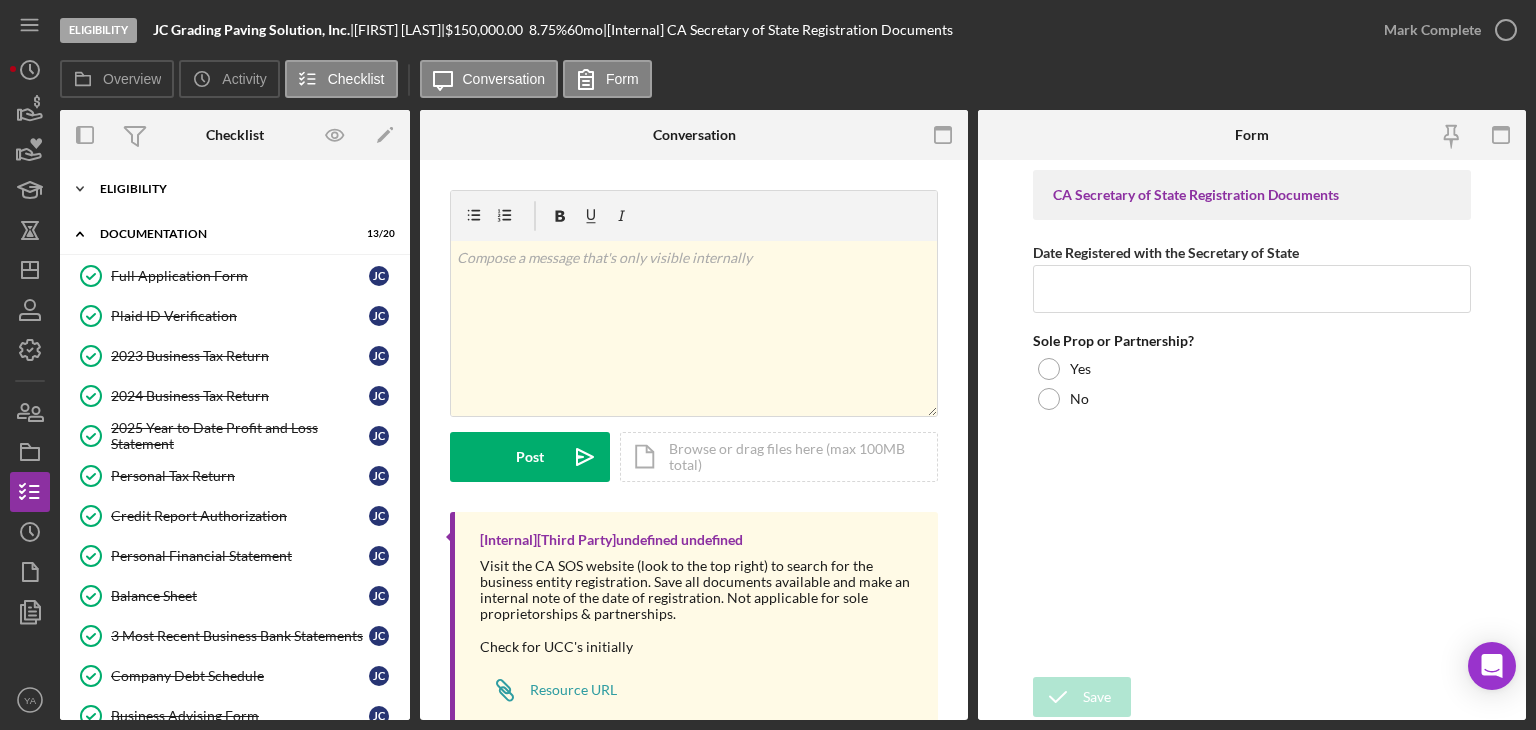 click on "Eligibility" at bounding box center [242, 189] 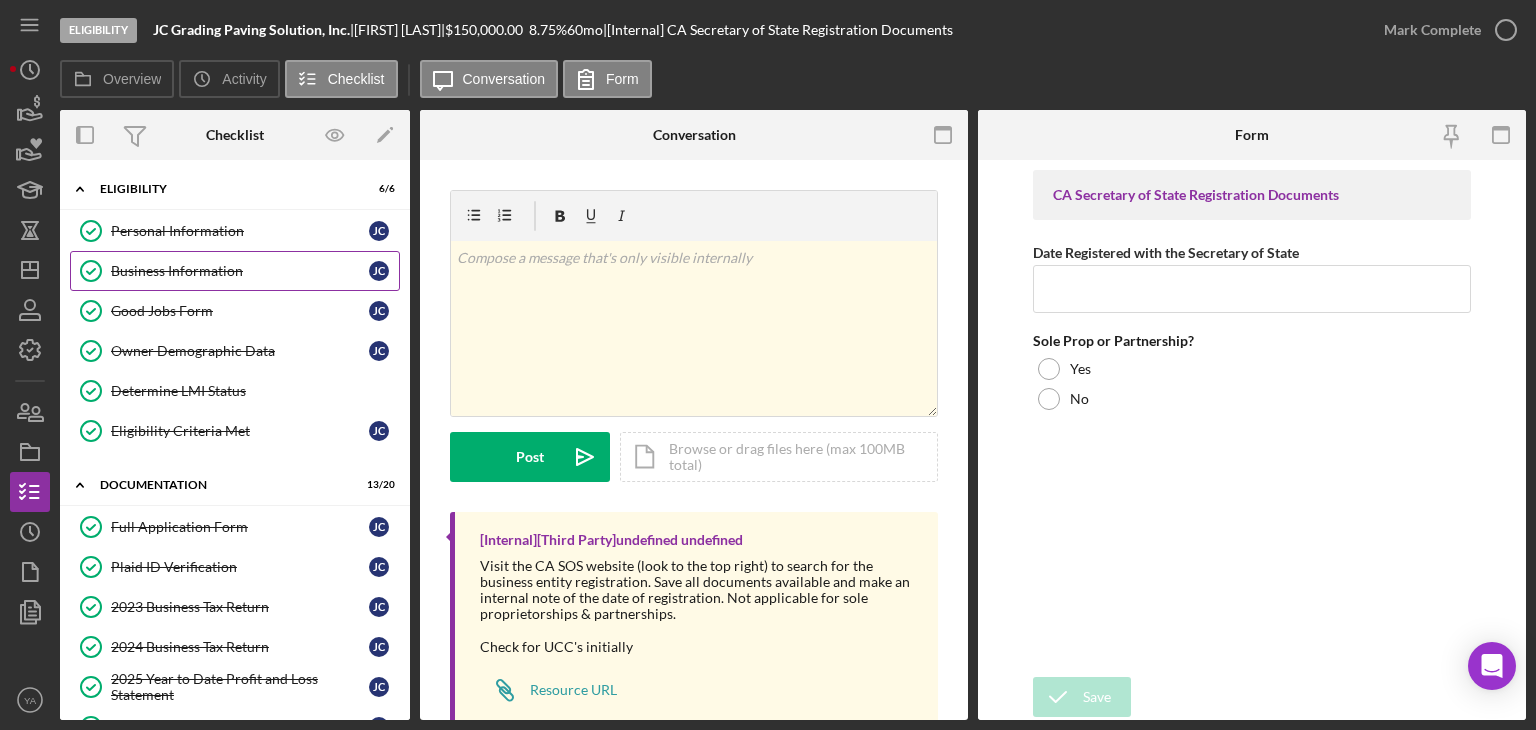 click on "Business Information" at bounding box center [240, 271] 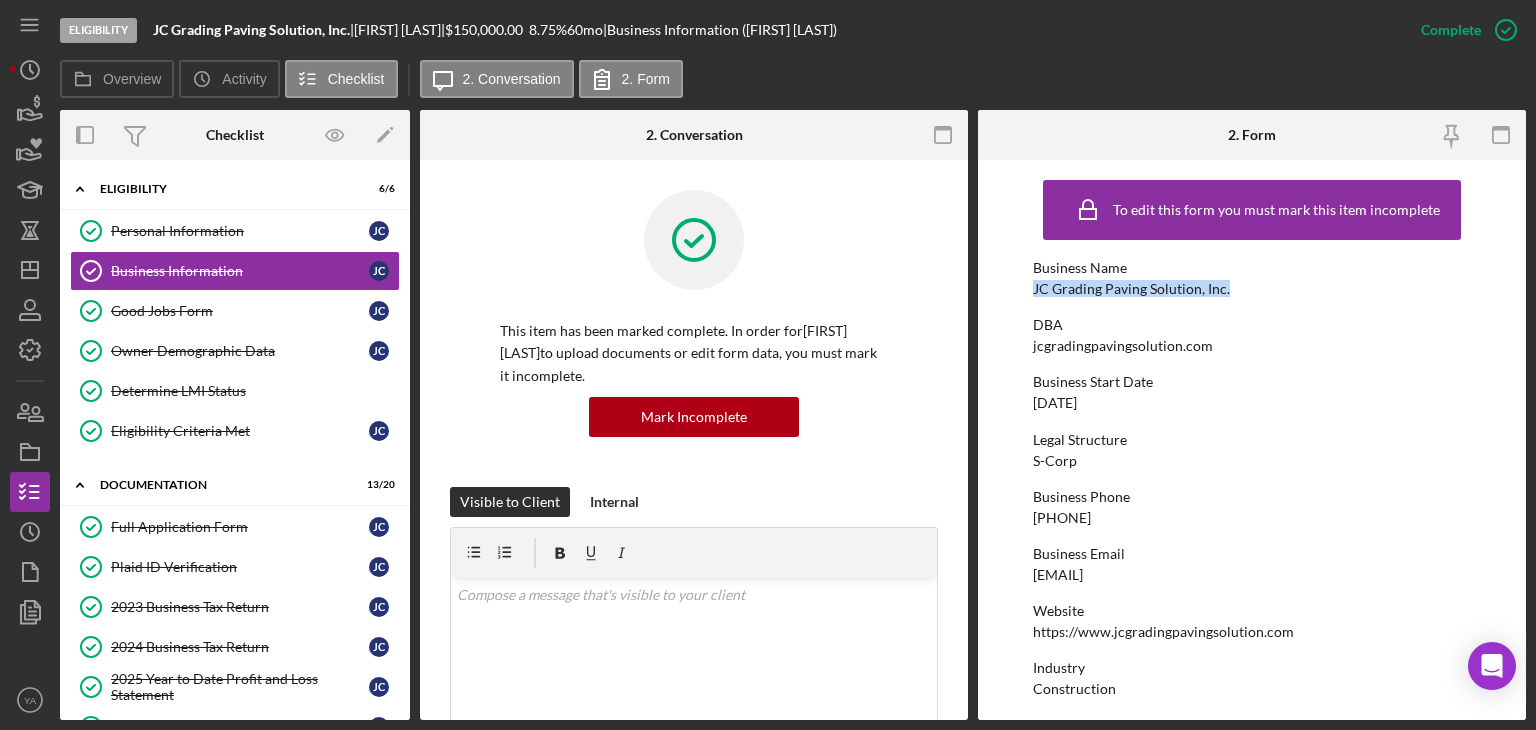drag, startPoint x: 1035, startPoint y: 296, endPoint x: 1291, endPoint y: 290, distance: 256.0703 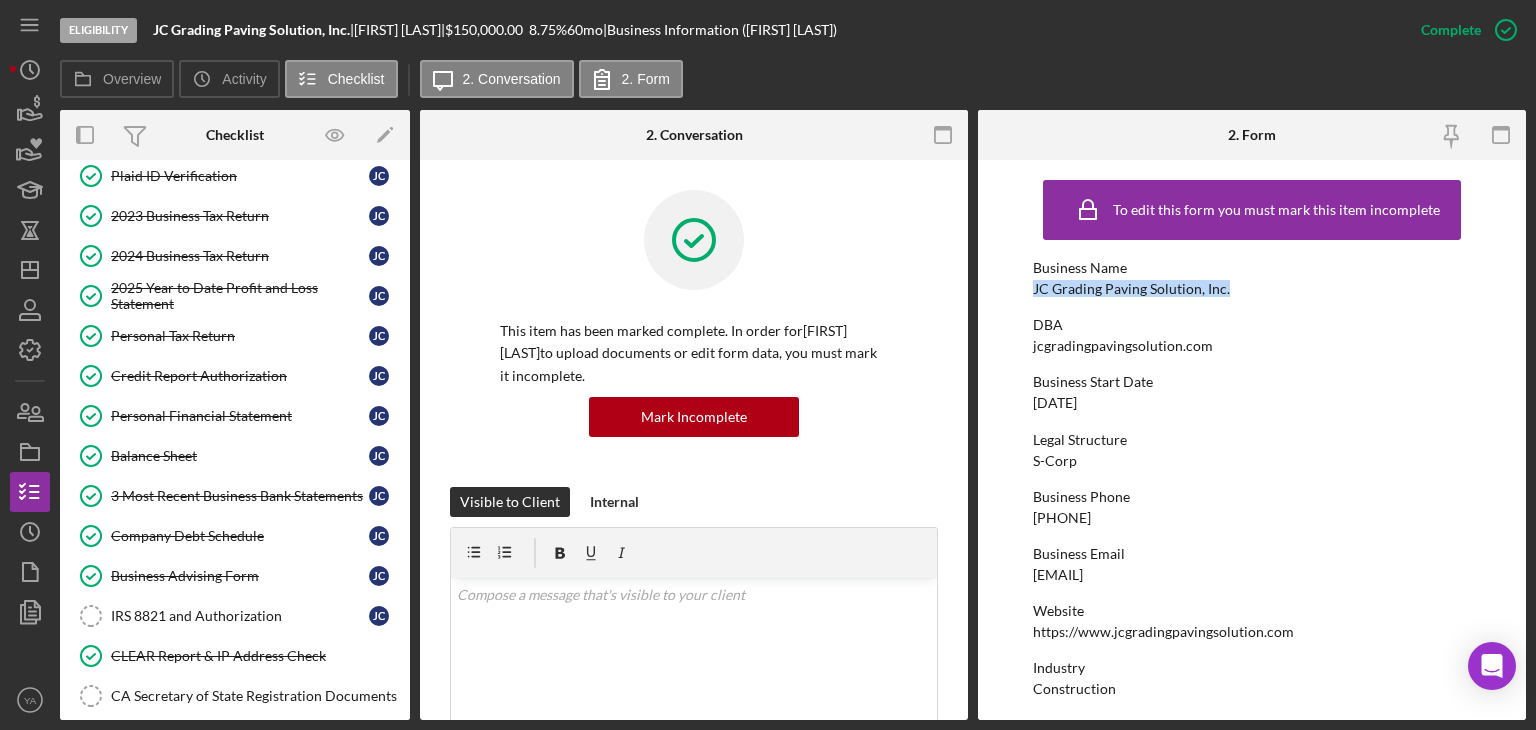 scroll, scrollTop: 686, scrollLeft: 0, axis: vertical 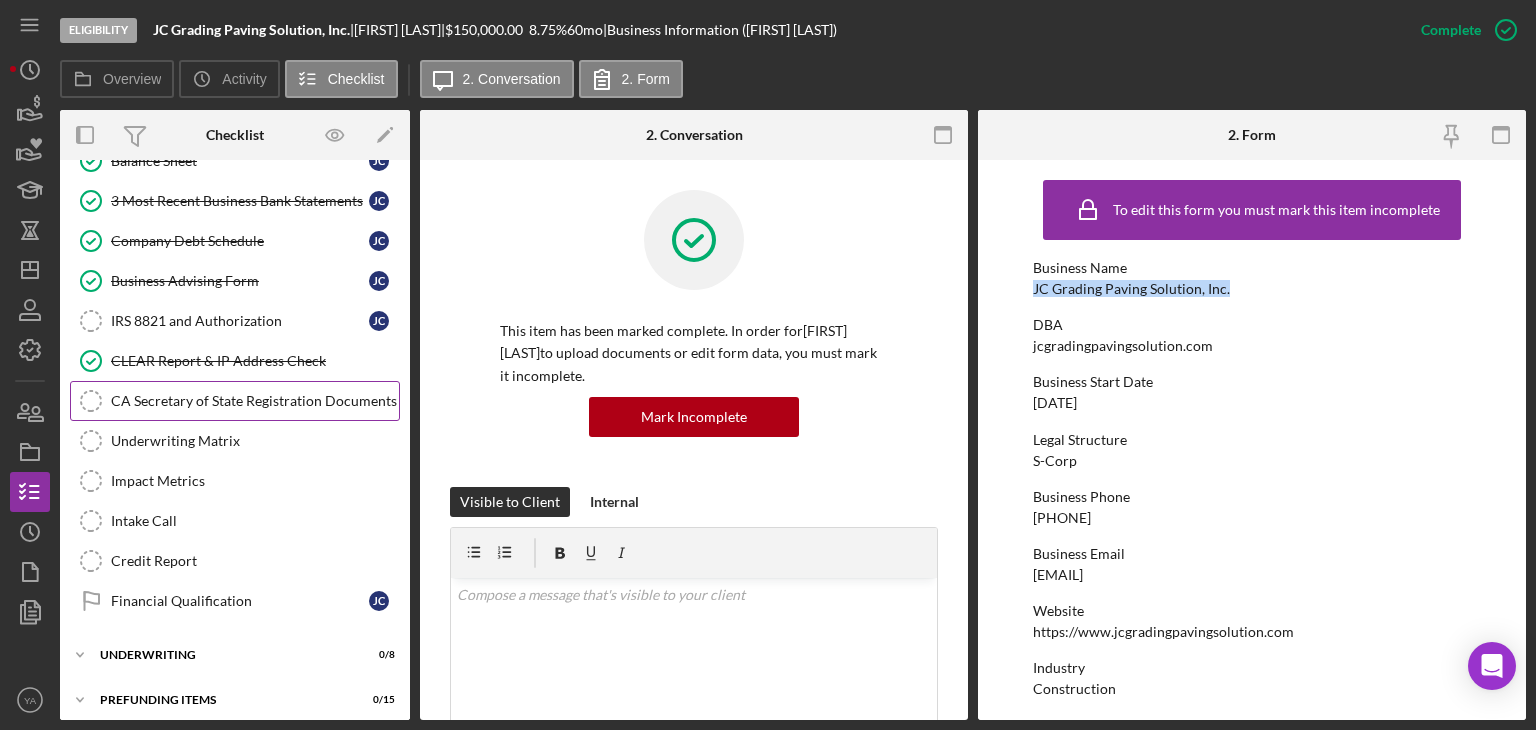 click on "CA Secretary of State Registration Documents CA Secretary of State Registration Documents" at bounding box center (235, 401) 